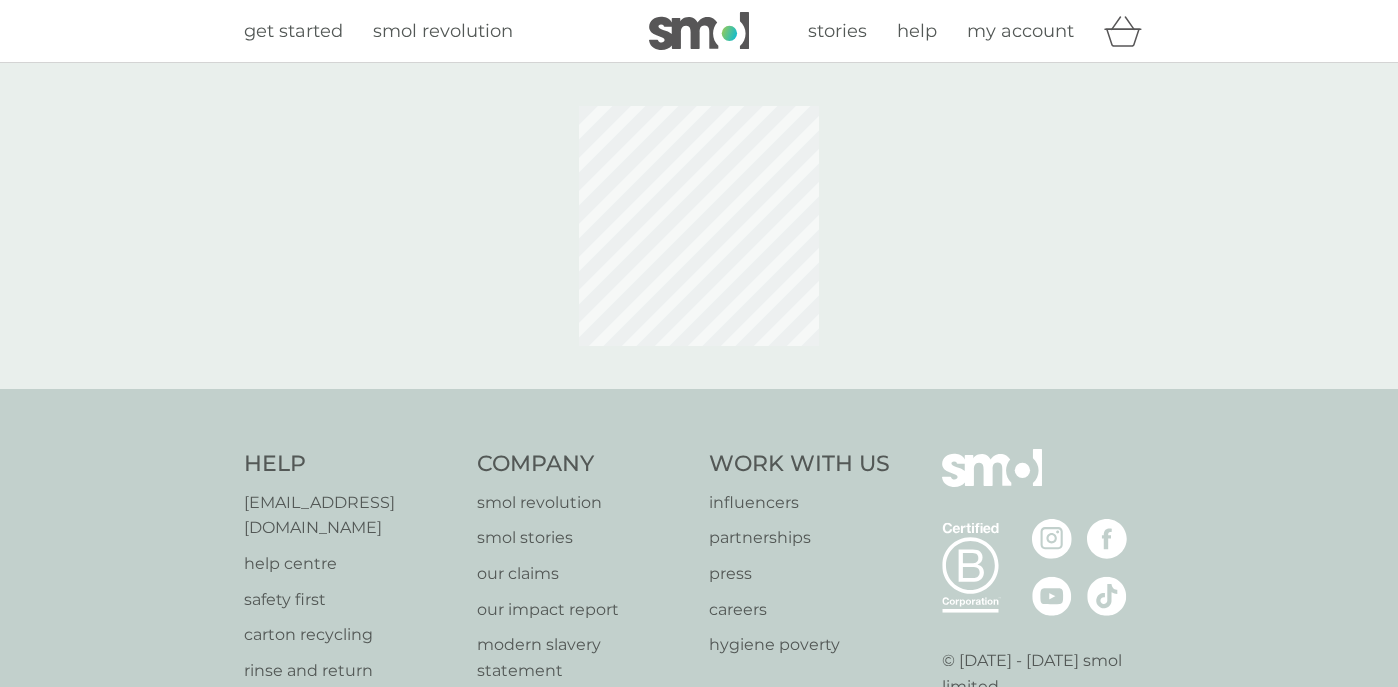 scroll, scrollTop: 0, scrollLeft: 0, axis: both 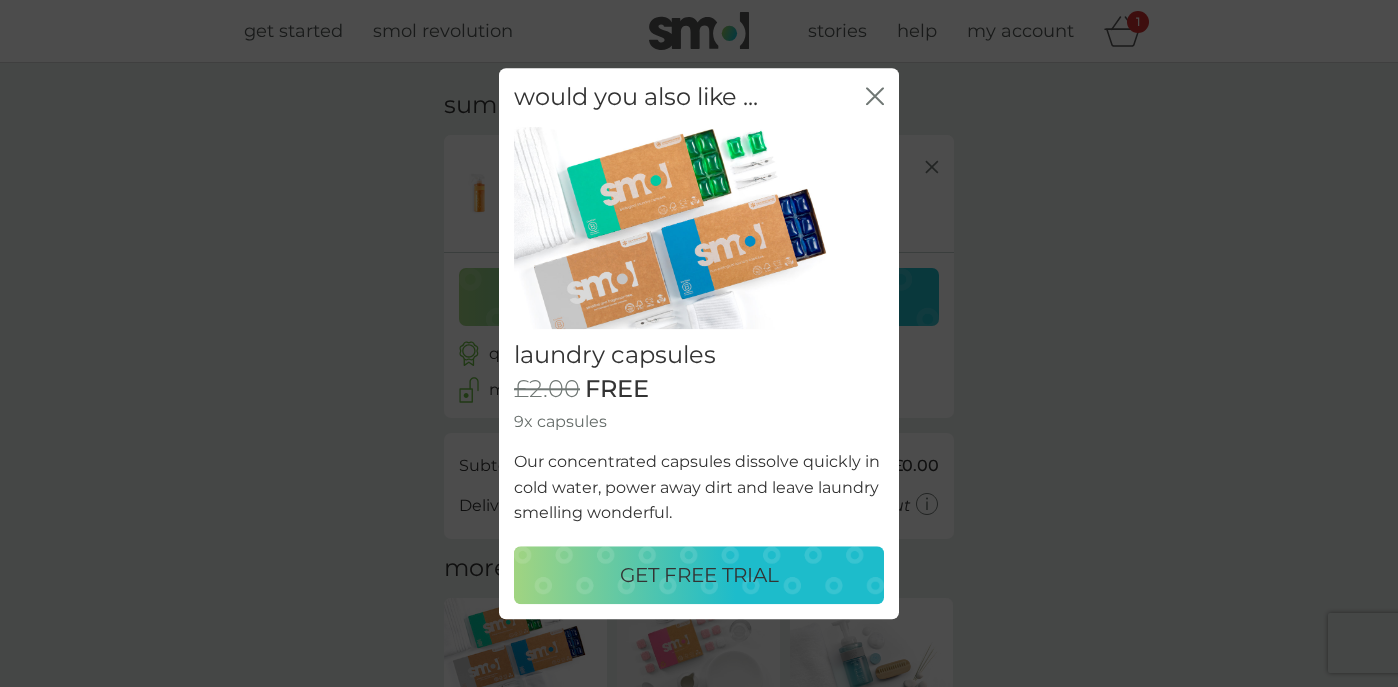 click on "close" 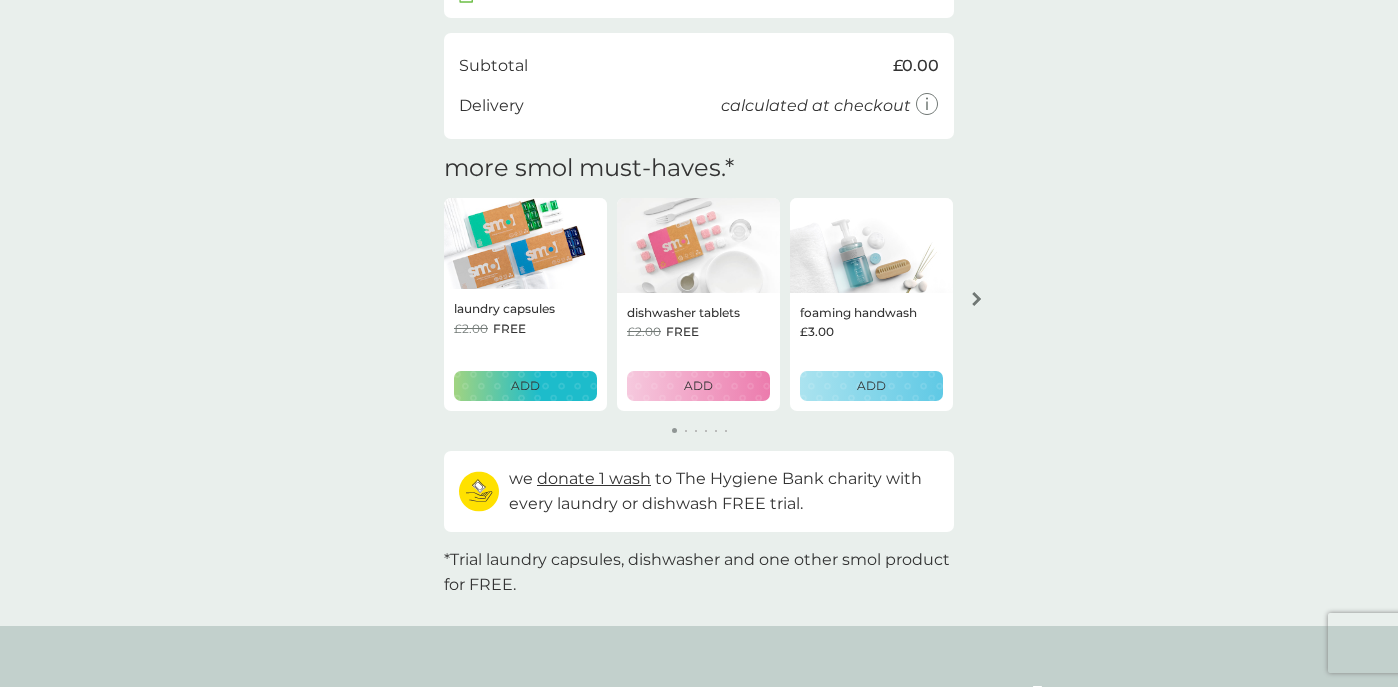 scroll, scrollTop: 406, scrollLeft: 0, axis: vertical 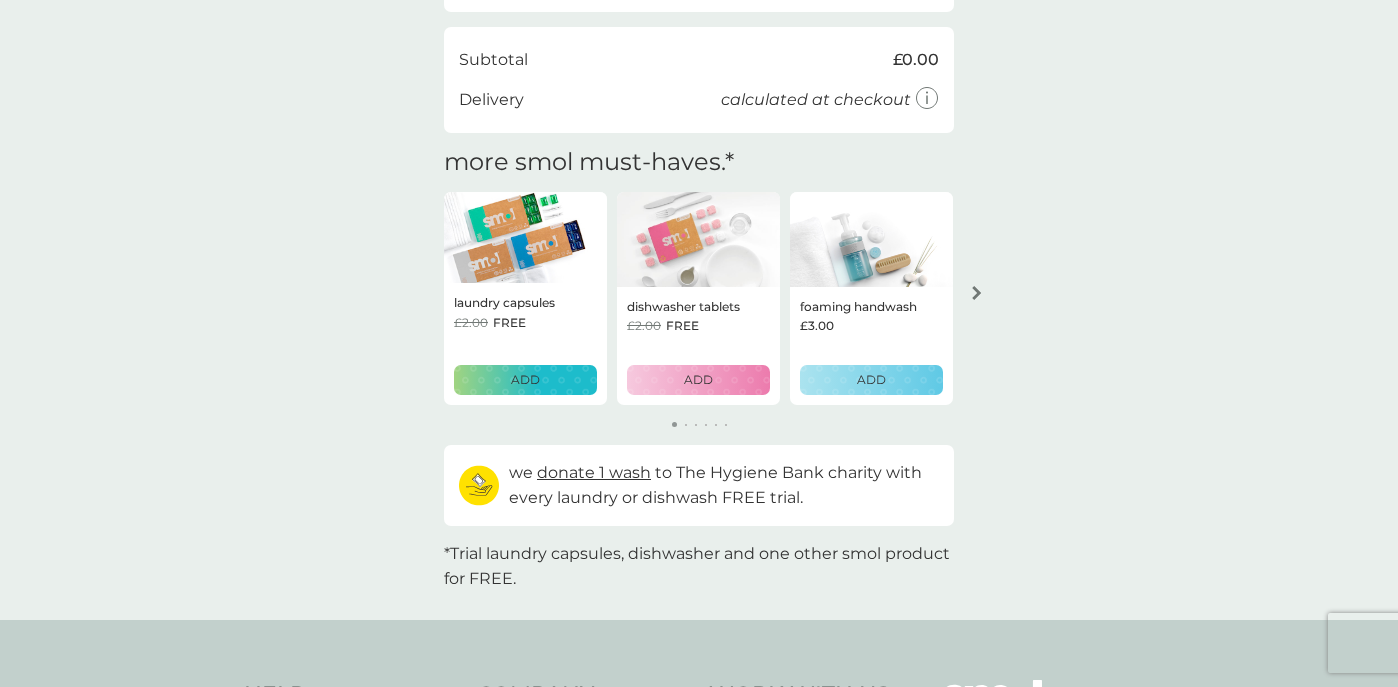 click 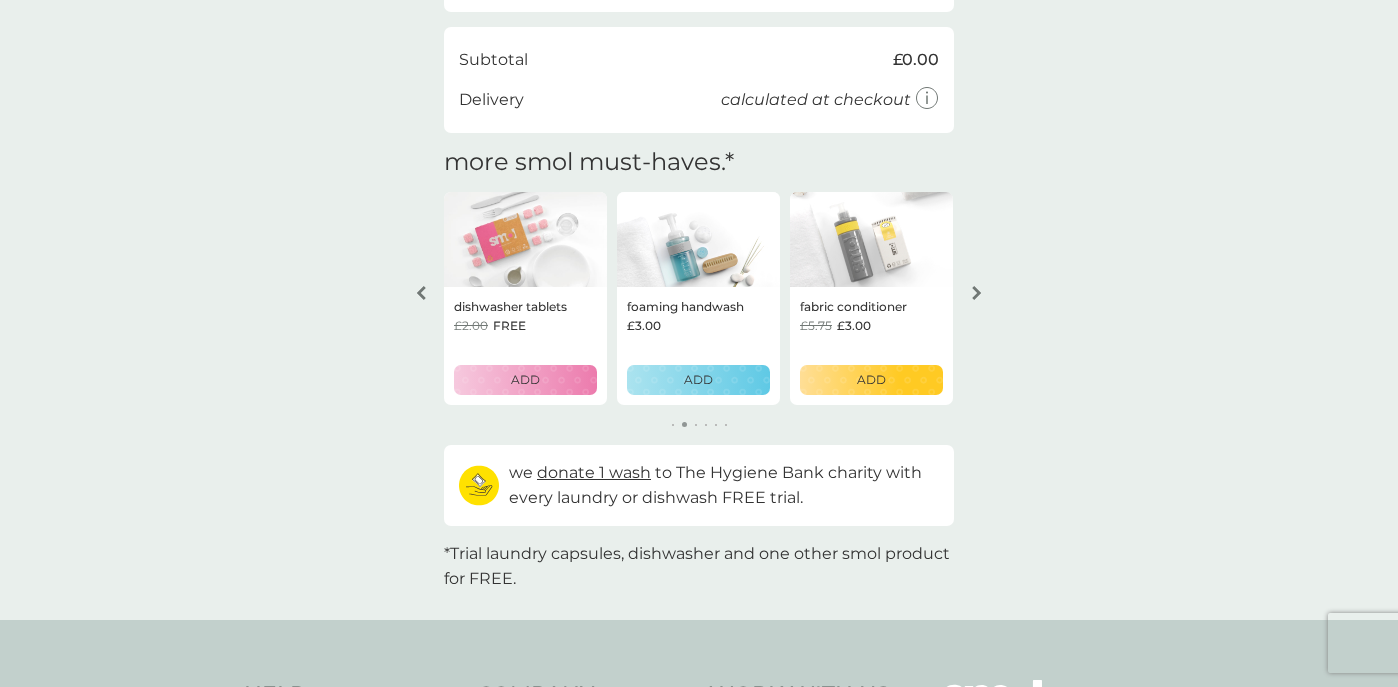click 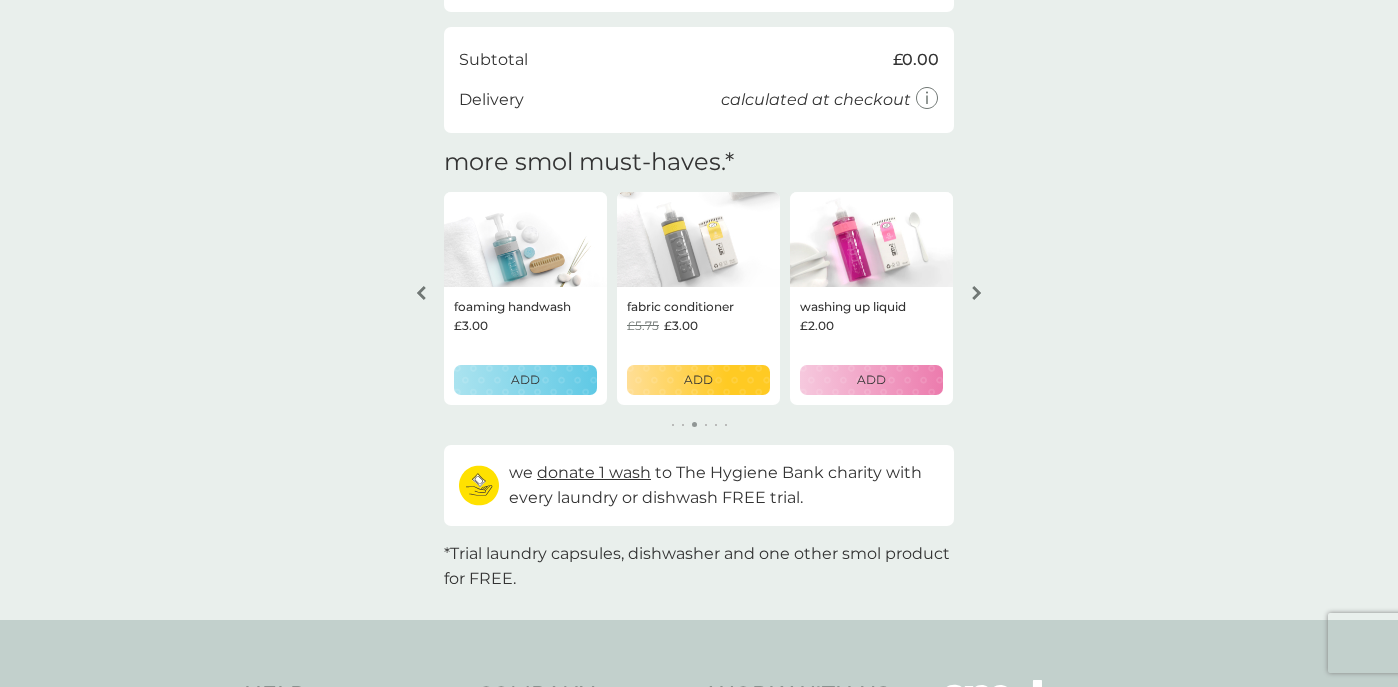 click 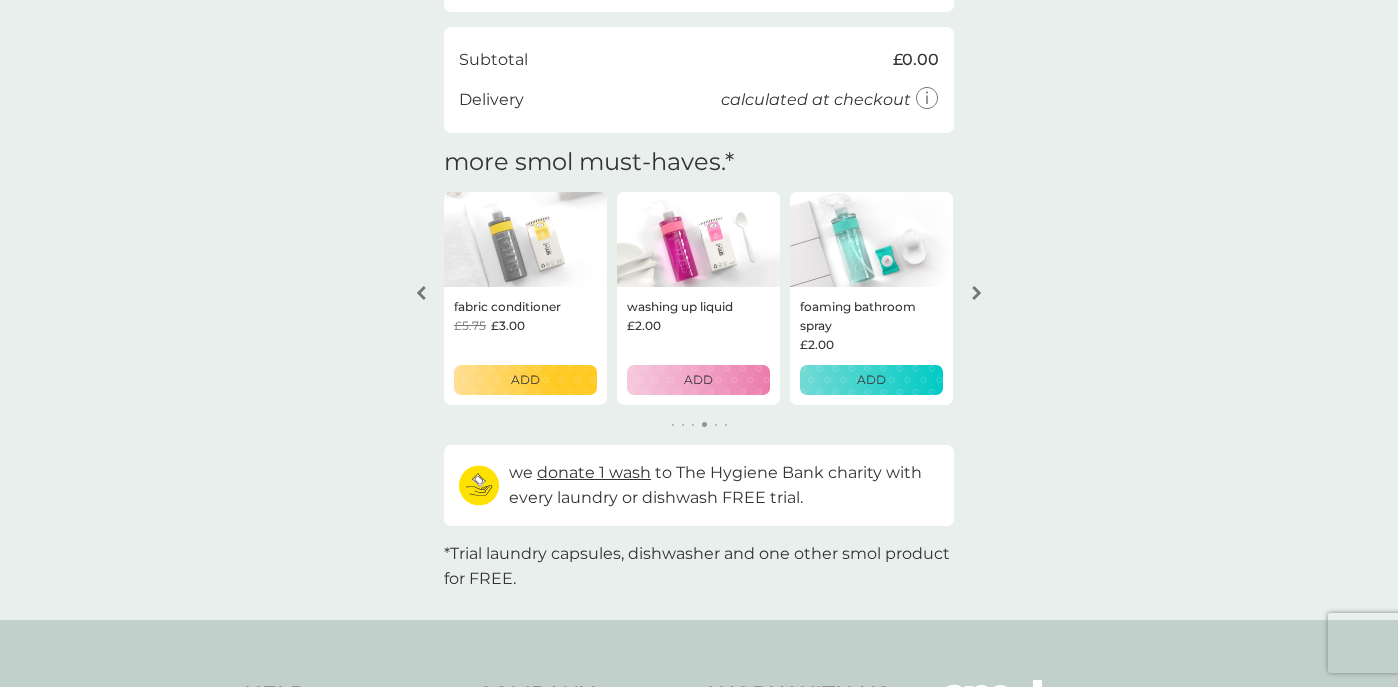 click 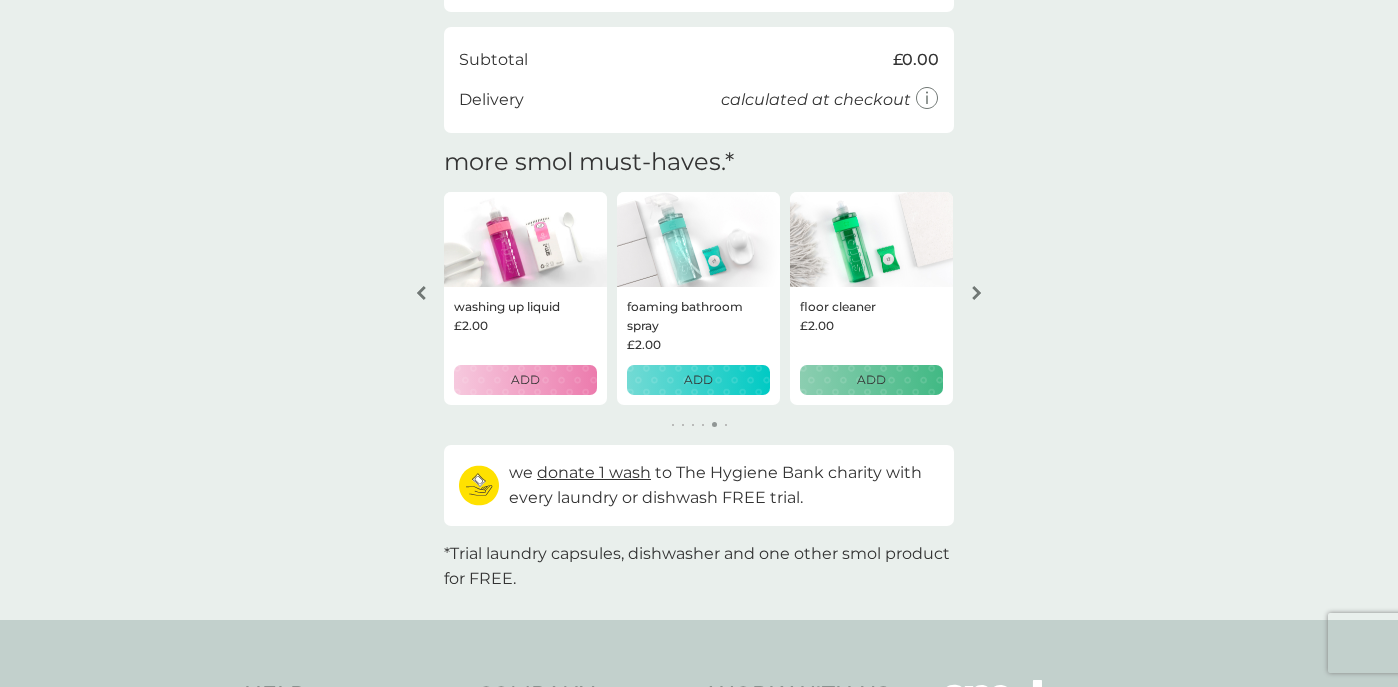 type 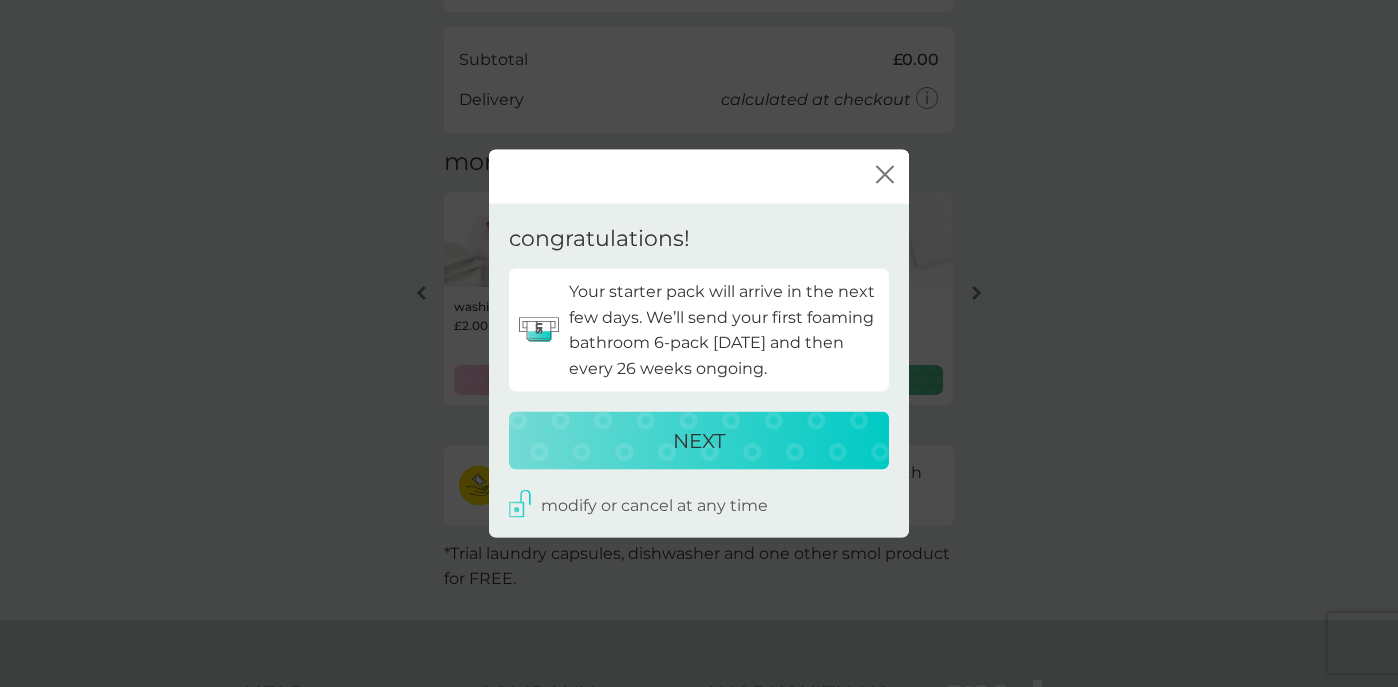 drag, startPoint x: 684, startPoint y: 300, endPoint x: 783, endPoint y: 366, distance: 118.98319 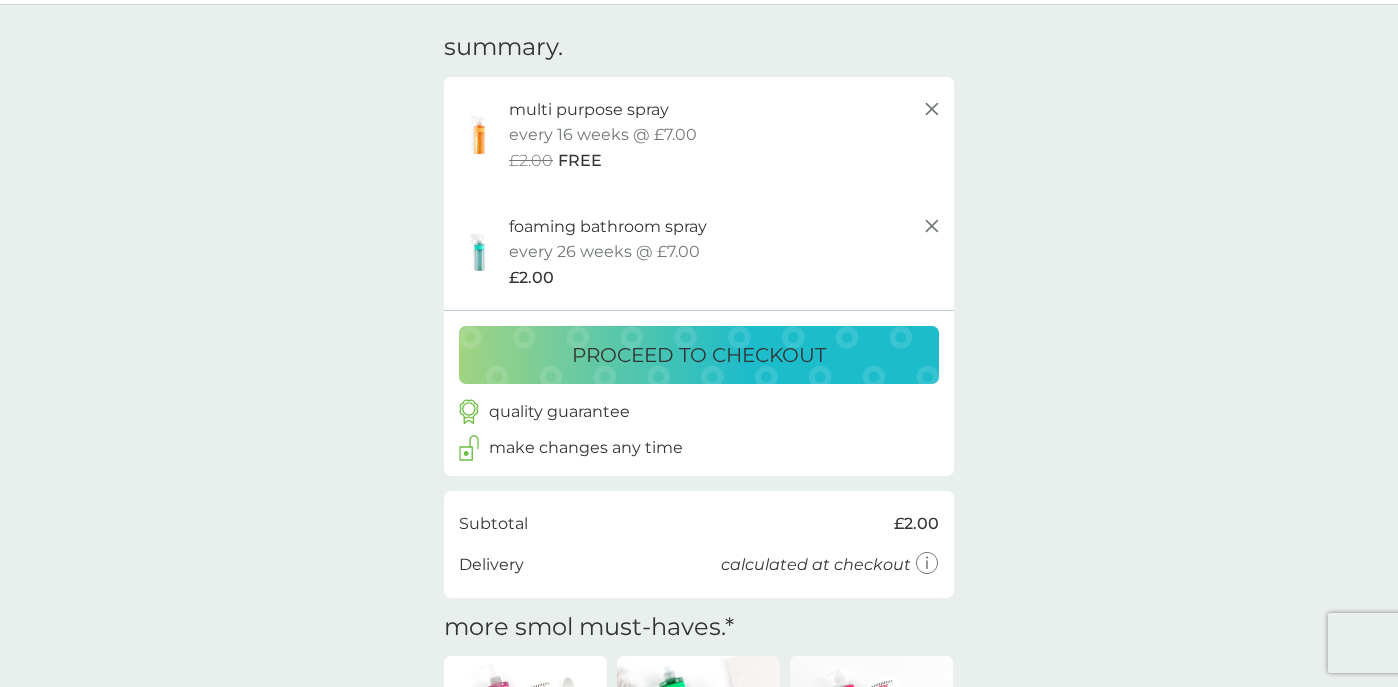 scroll, scrollTop: 54, scrollLeft: 0, axis: vertical 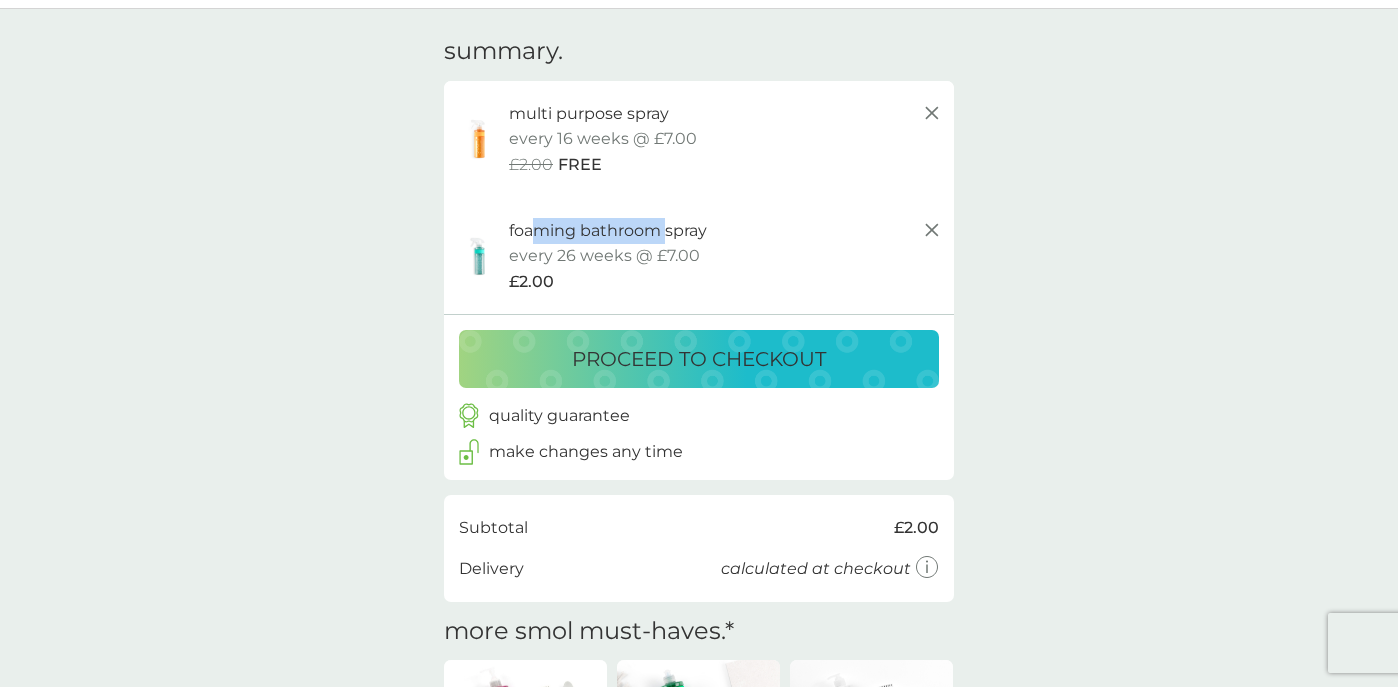 drag, startPoint x: 536, startPoint y: 236, endPoint x: 664, endPoint y: 236, distance: 128 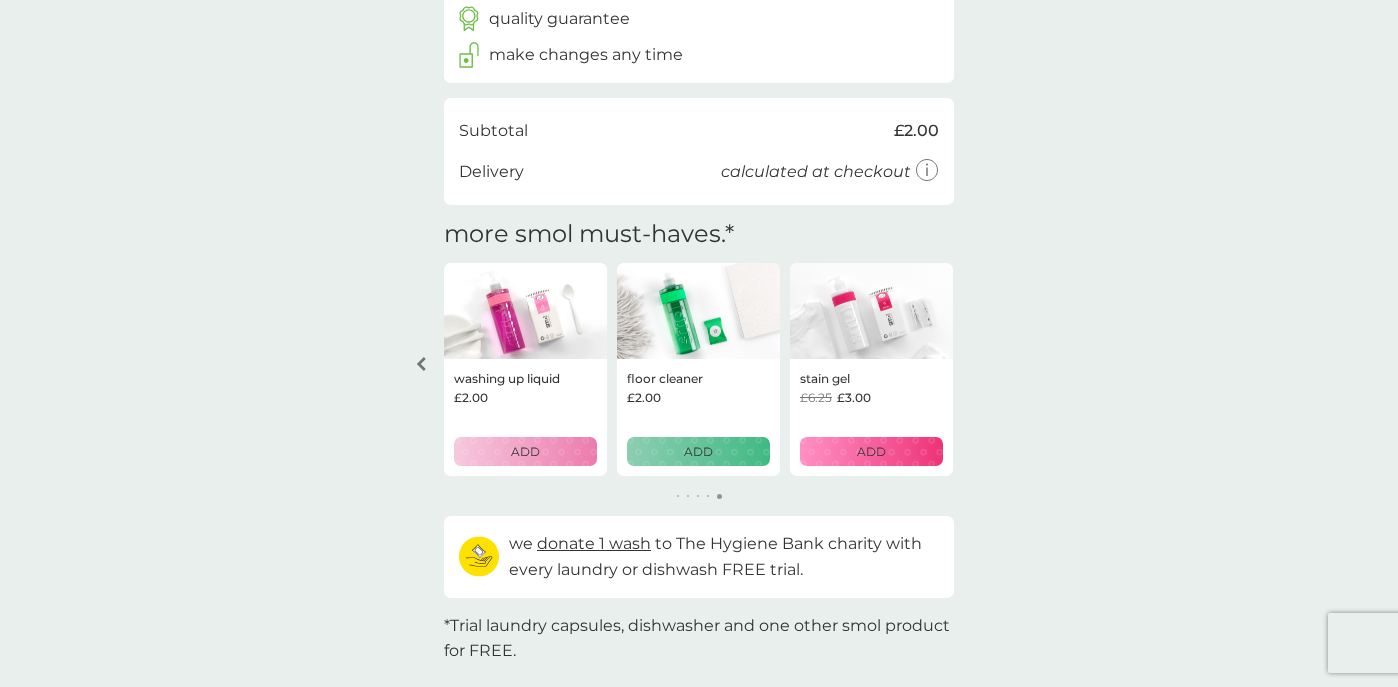 scroll, scrollTop: 0, scrollLeft: 0, axis: both 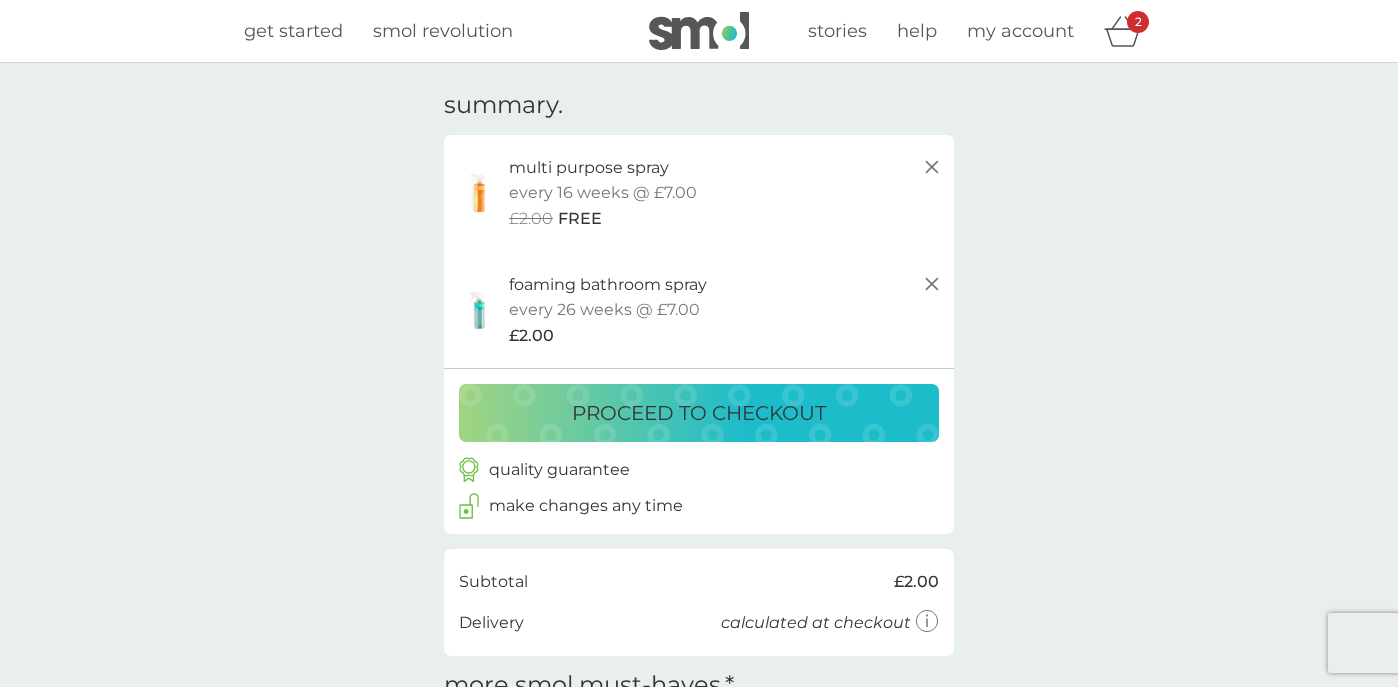 click at bounding box center [699, 31] 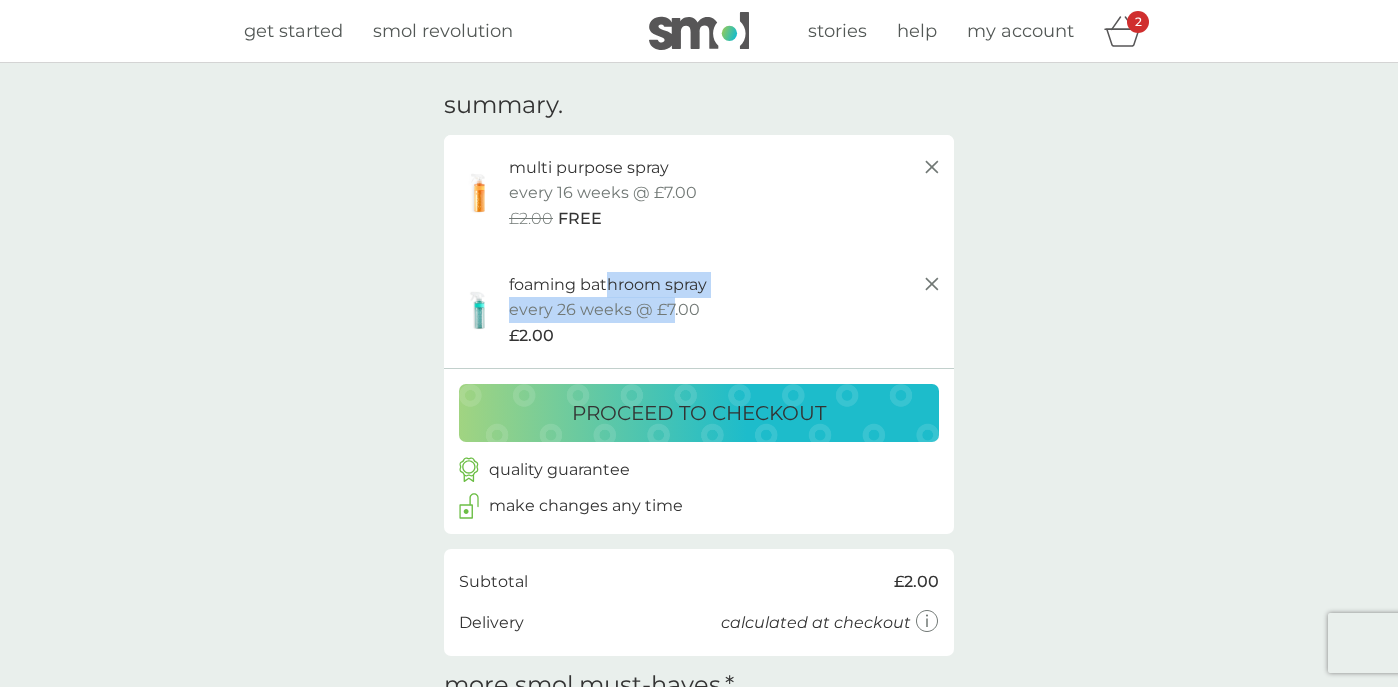 drag, startPoint x: 608, startPoint y: 291, endPoint x: 671, endPoint y: 317, distance: 68.154236 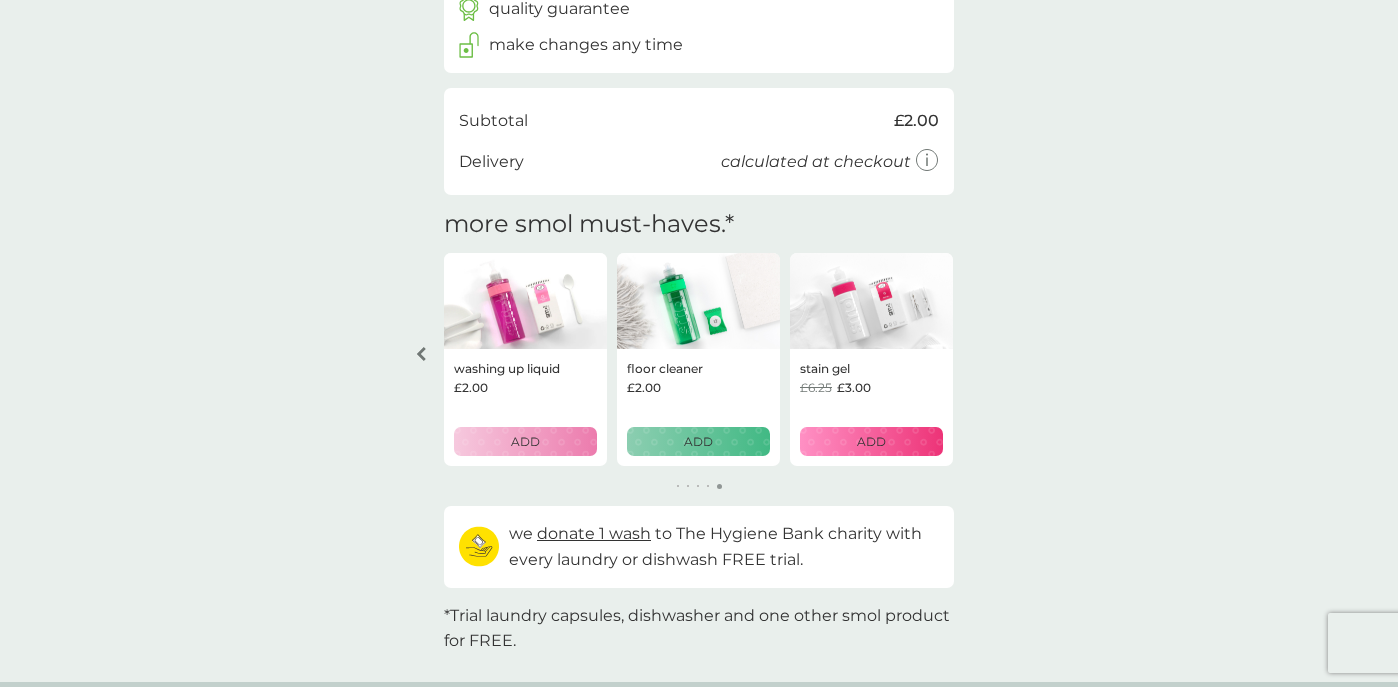 scroll, scrollTop: 466, scrollLeft: 0, axis: vertical 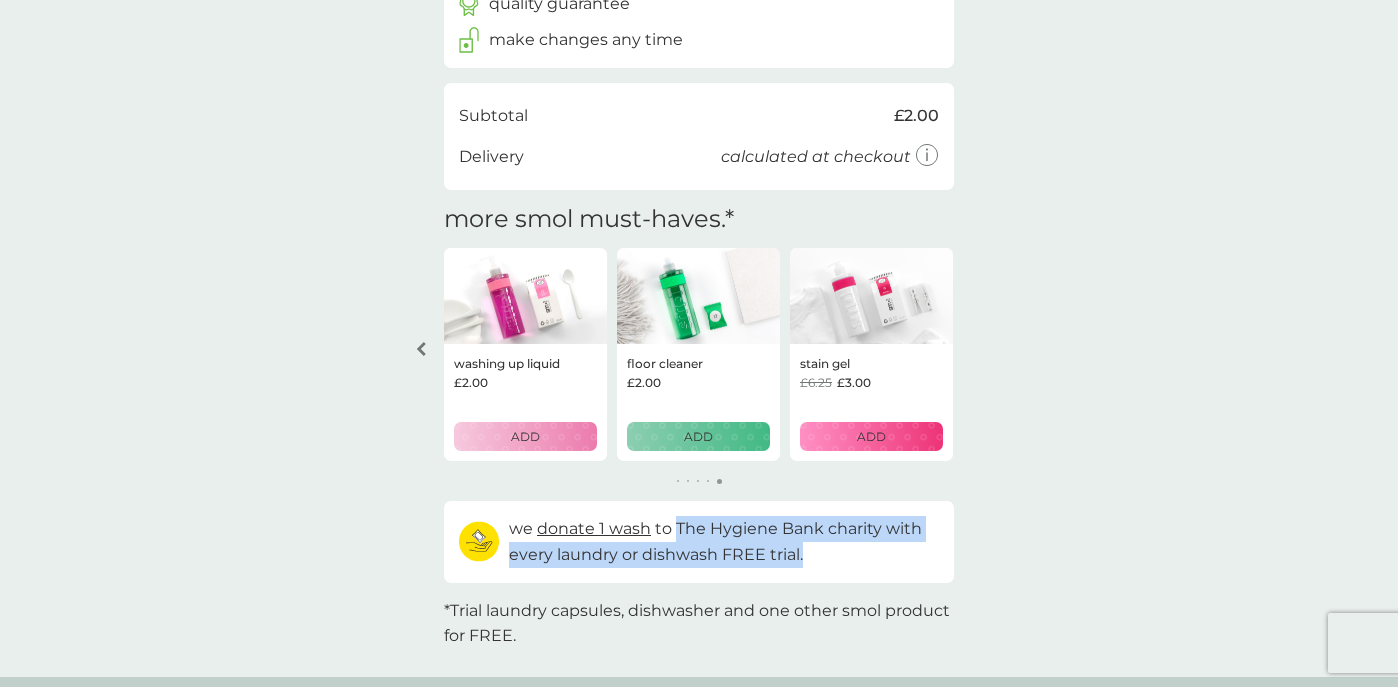 drag, startPoint x: 676, startPoint y: 530, endPoint x: 802, endPoint y: 556, distance: 128.65457 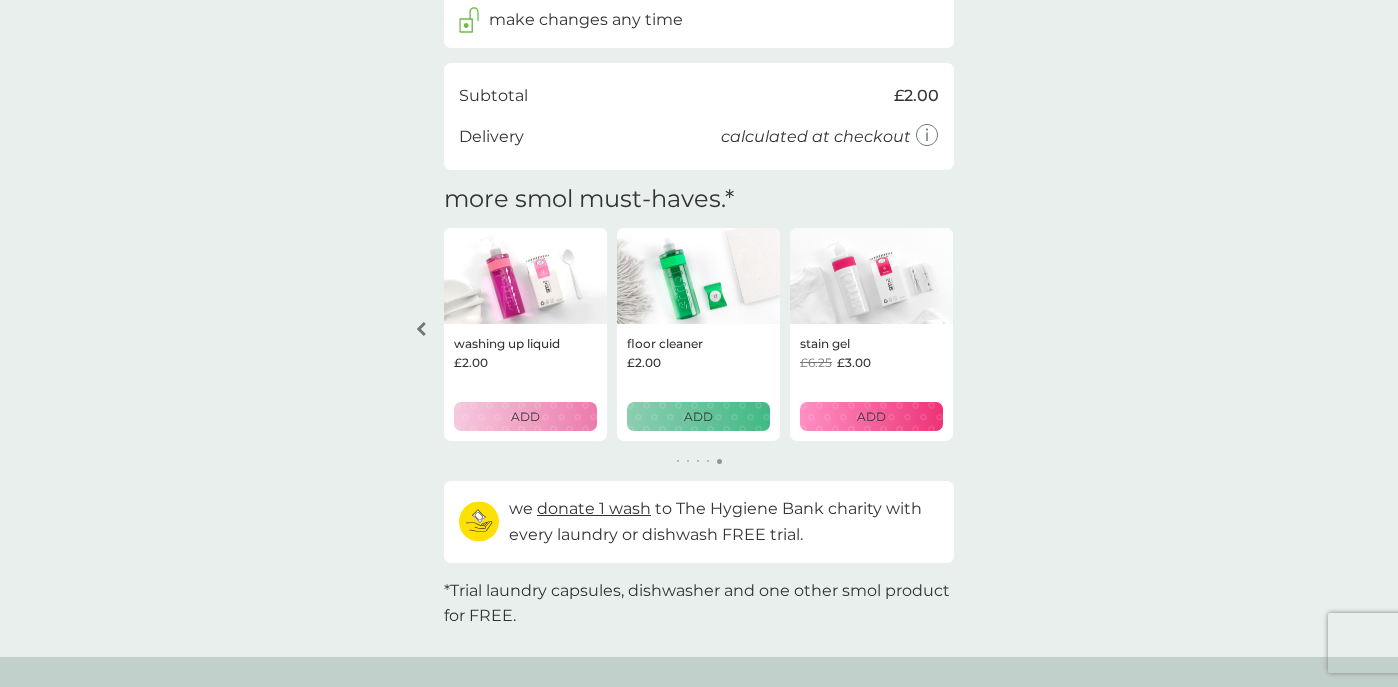 scroll, scrollTop: 476, scrollLeft: 0, axis: vertical 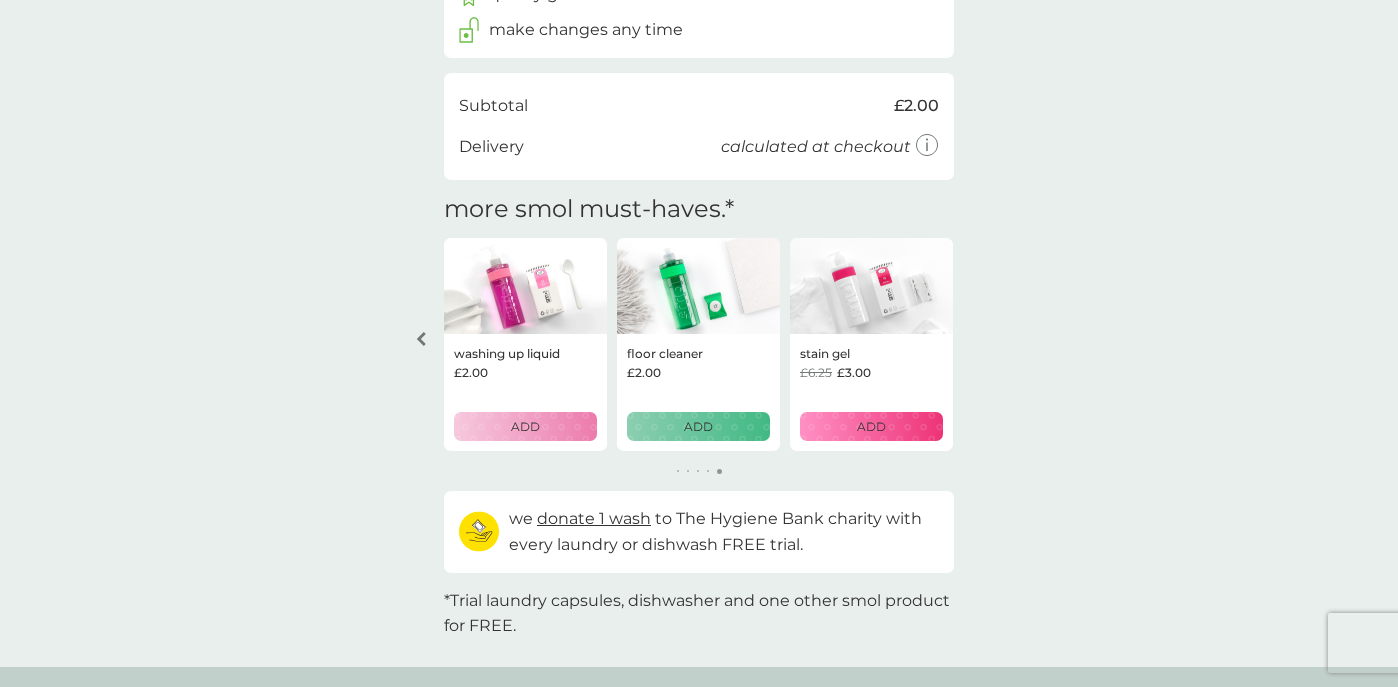 click 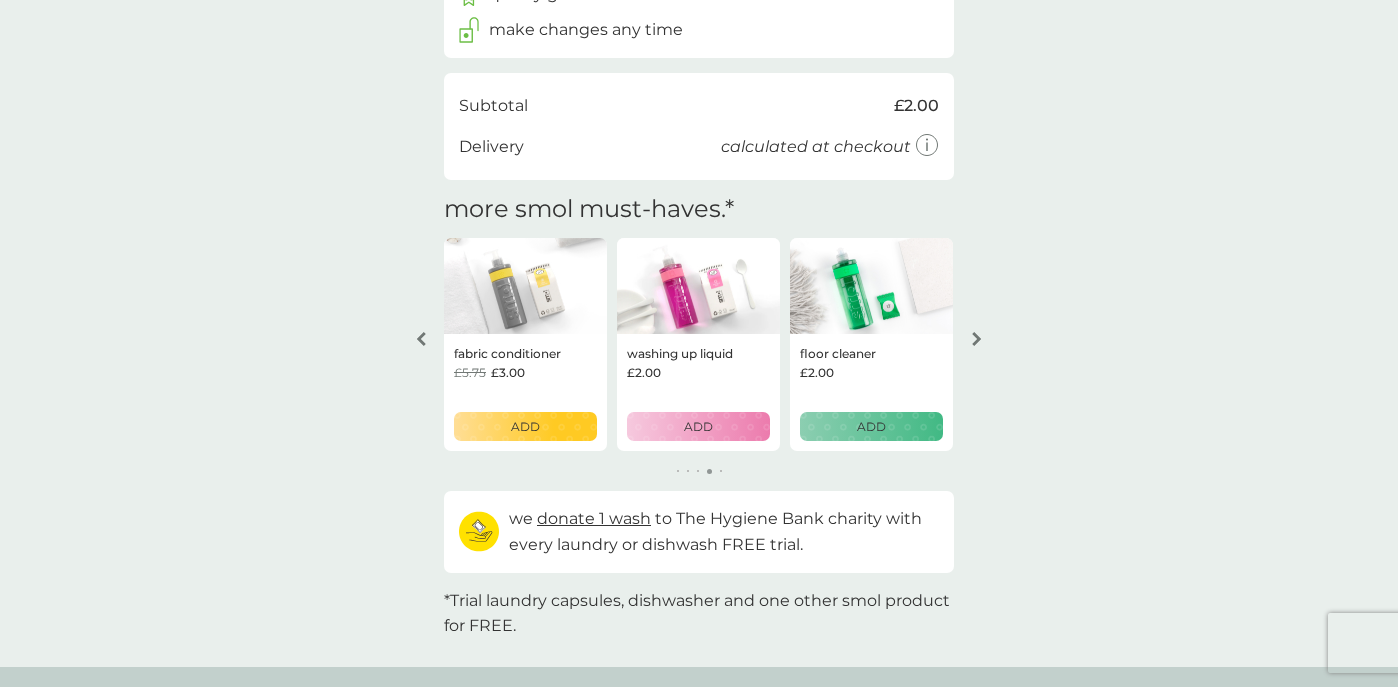 click 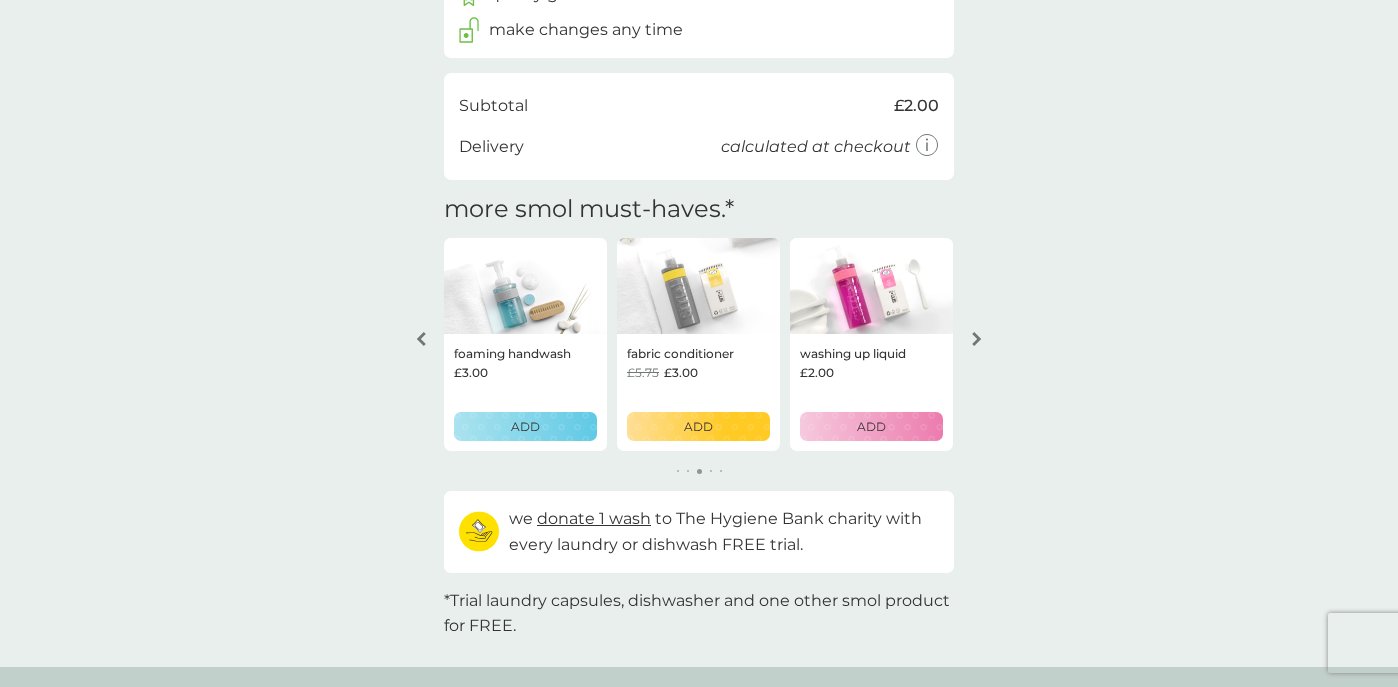click 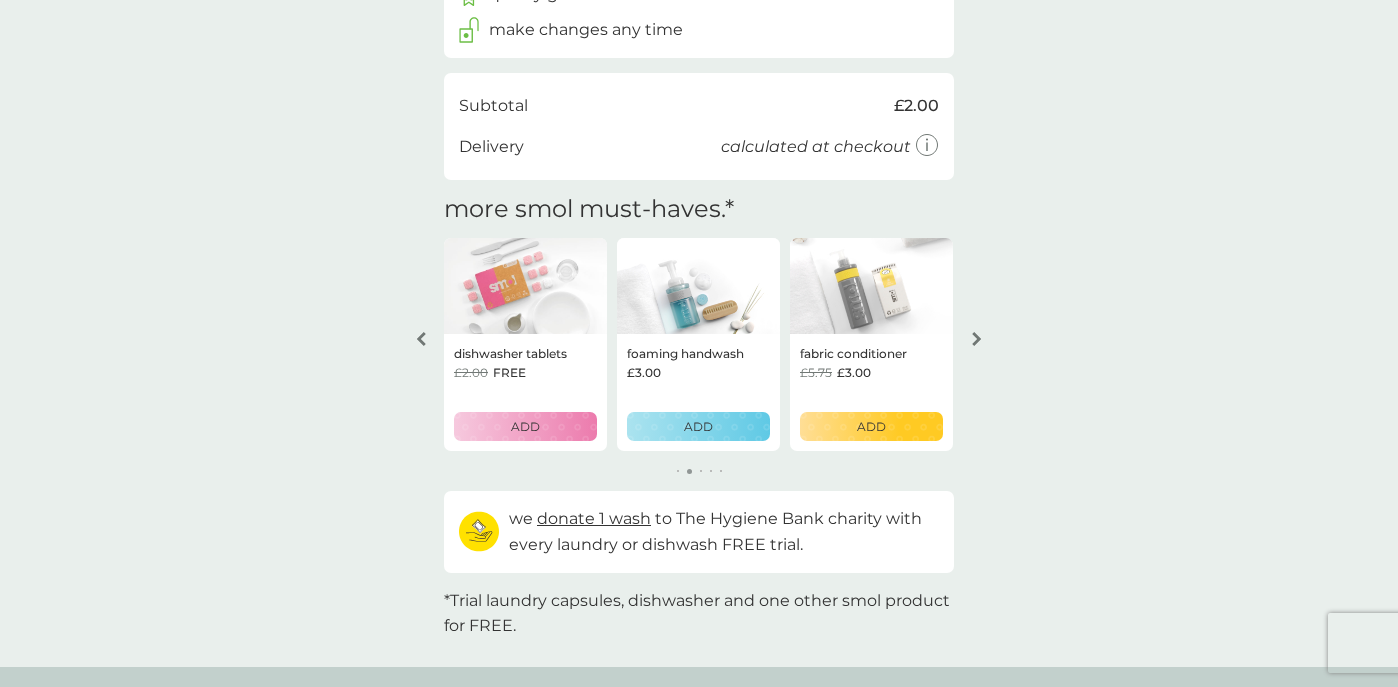 click 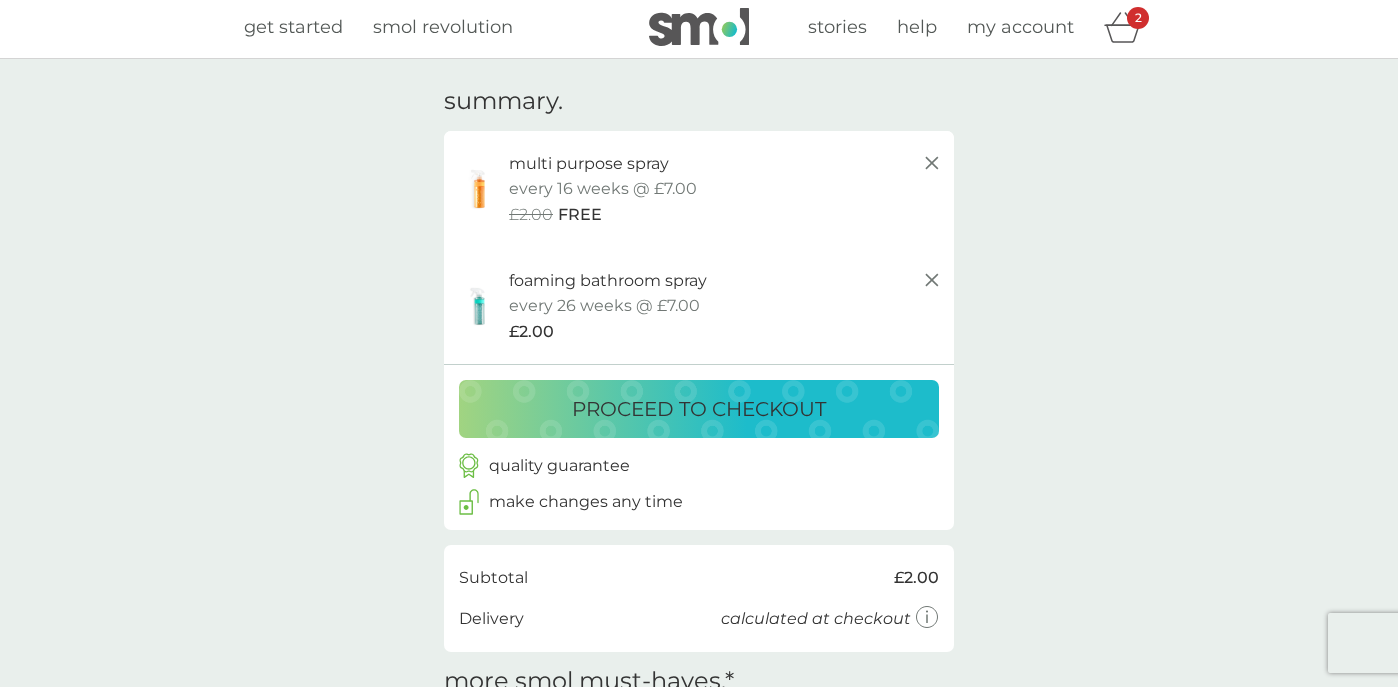 scroll, scrollTop: 0, scrollLeft: 0, axis: both 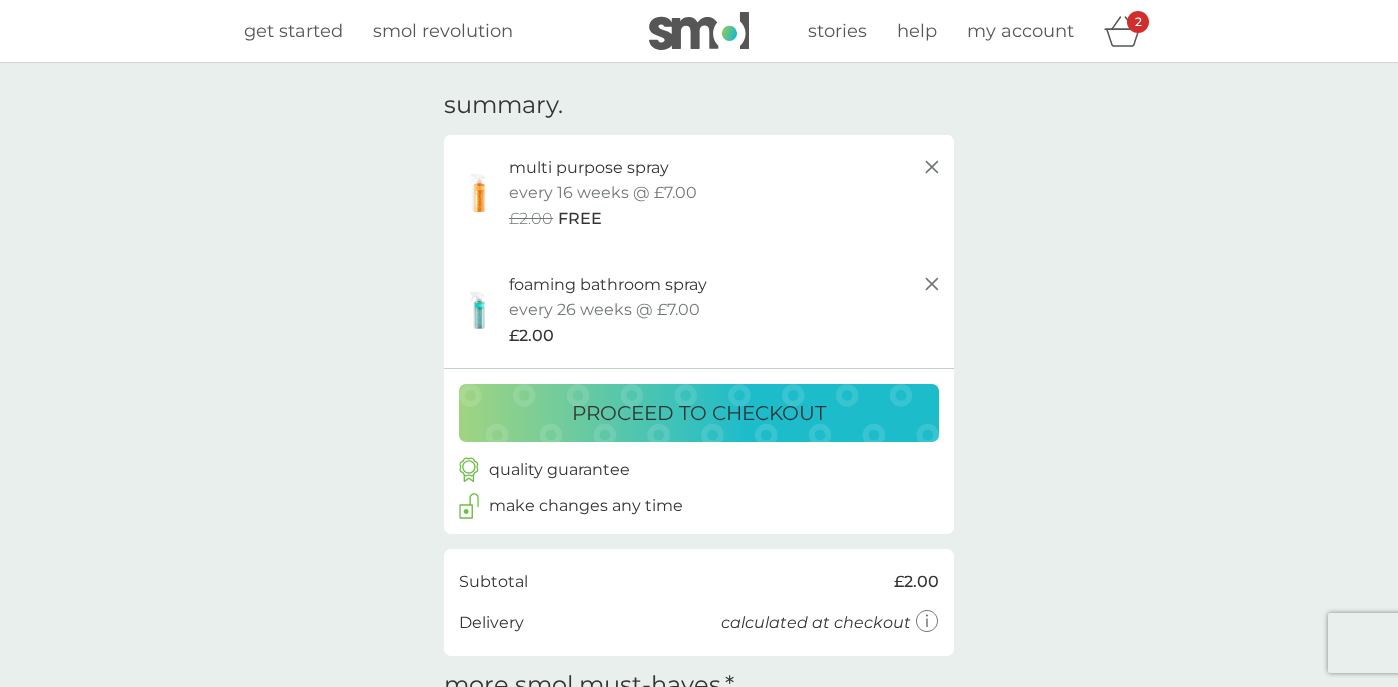 click on "proceed to checkout" at bounding box center [699, 413] 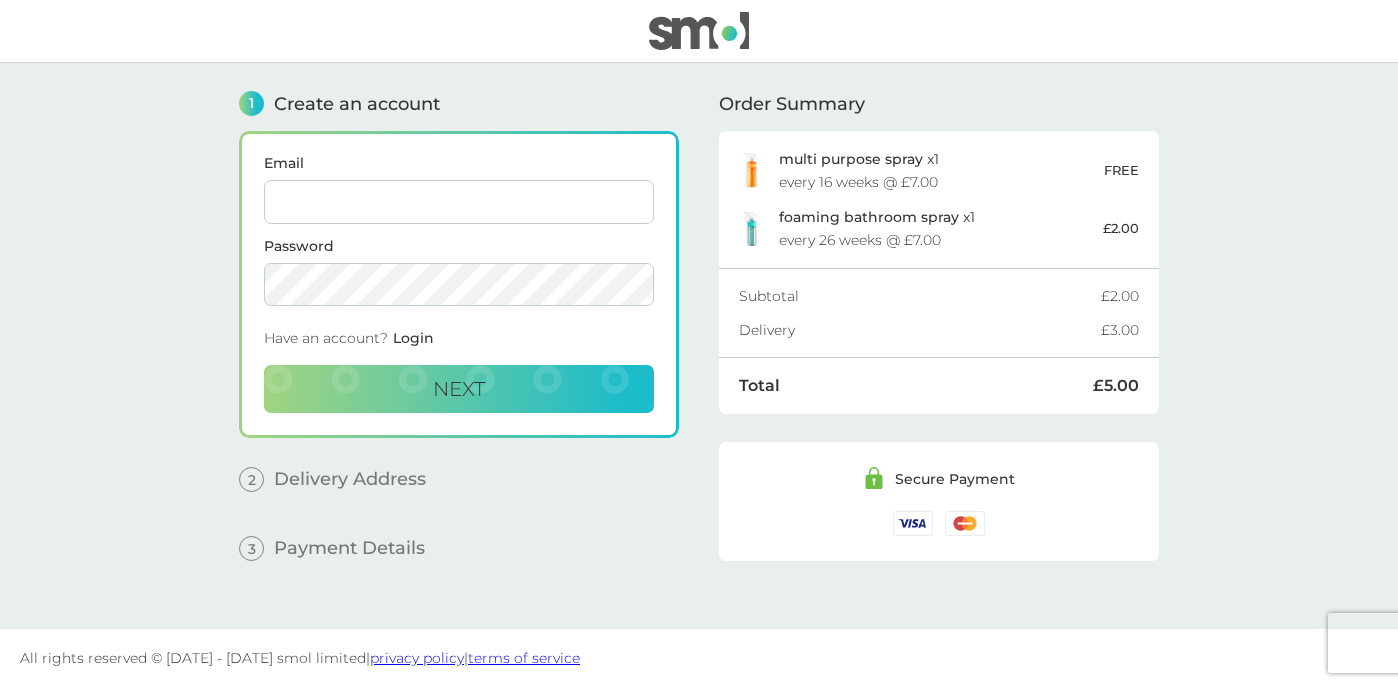 click on "Email" at bounding box center [459, 202] 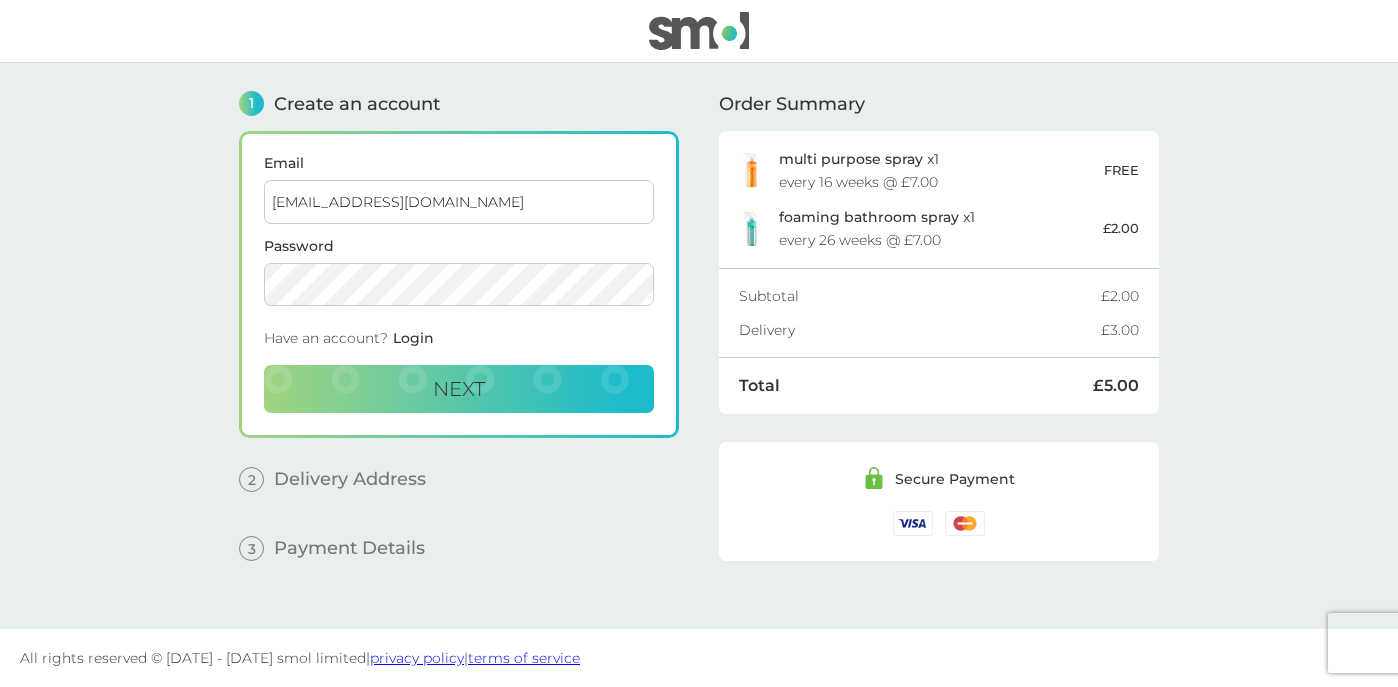 type on "m.koshy13@gmail.com" 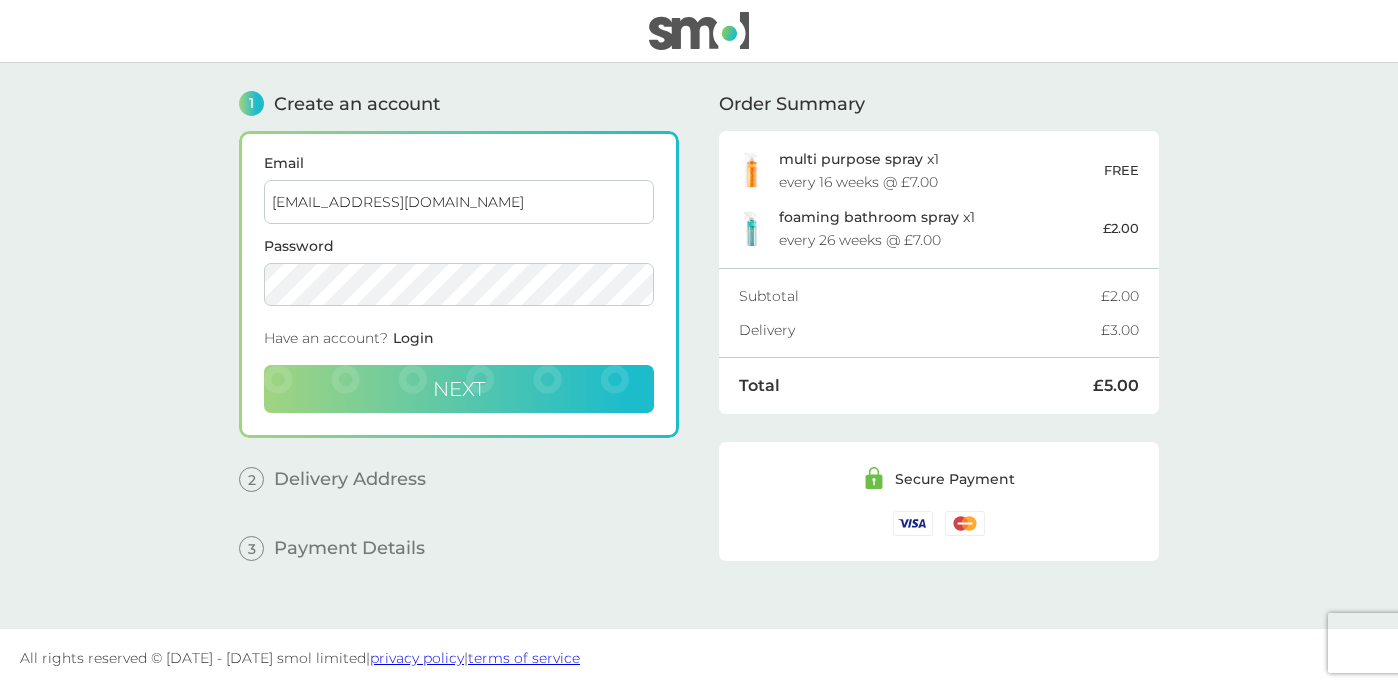 click on "Next" at bounding box center [459, 389] 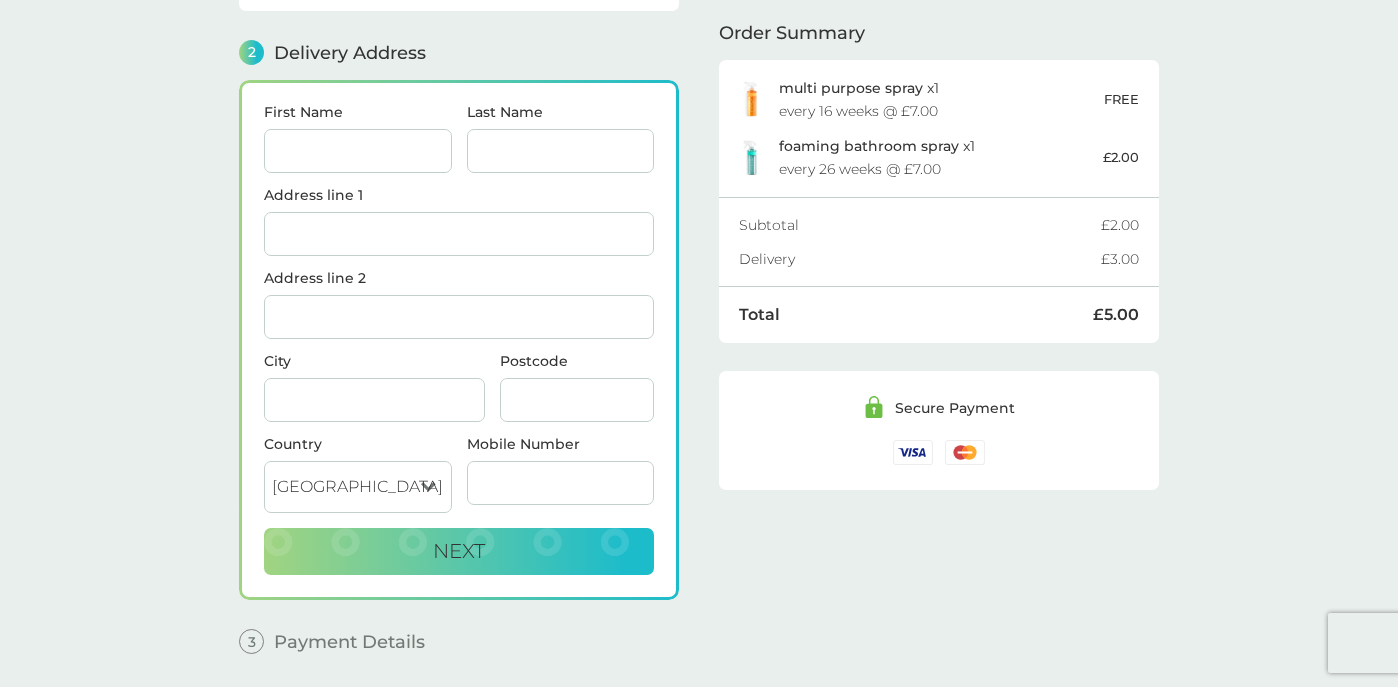 scroll, scrollTop: 245, scrollLeft: 0, axis: vertical 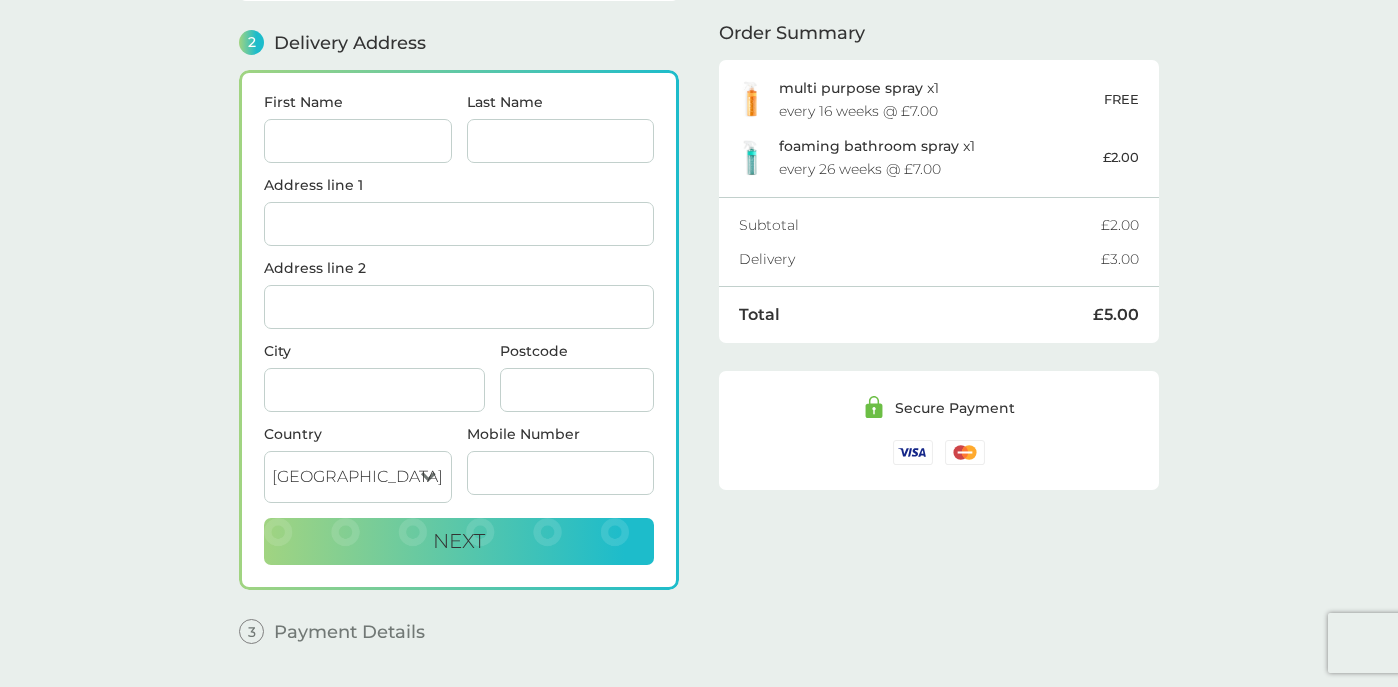 click on "First Name" at bounding box center [358, 141] 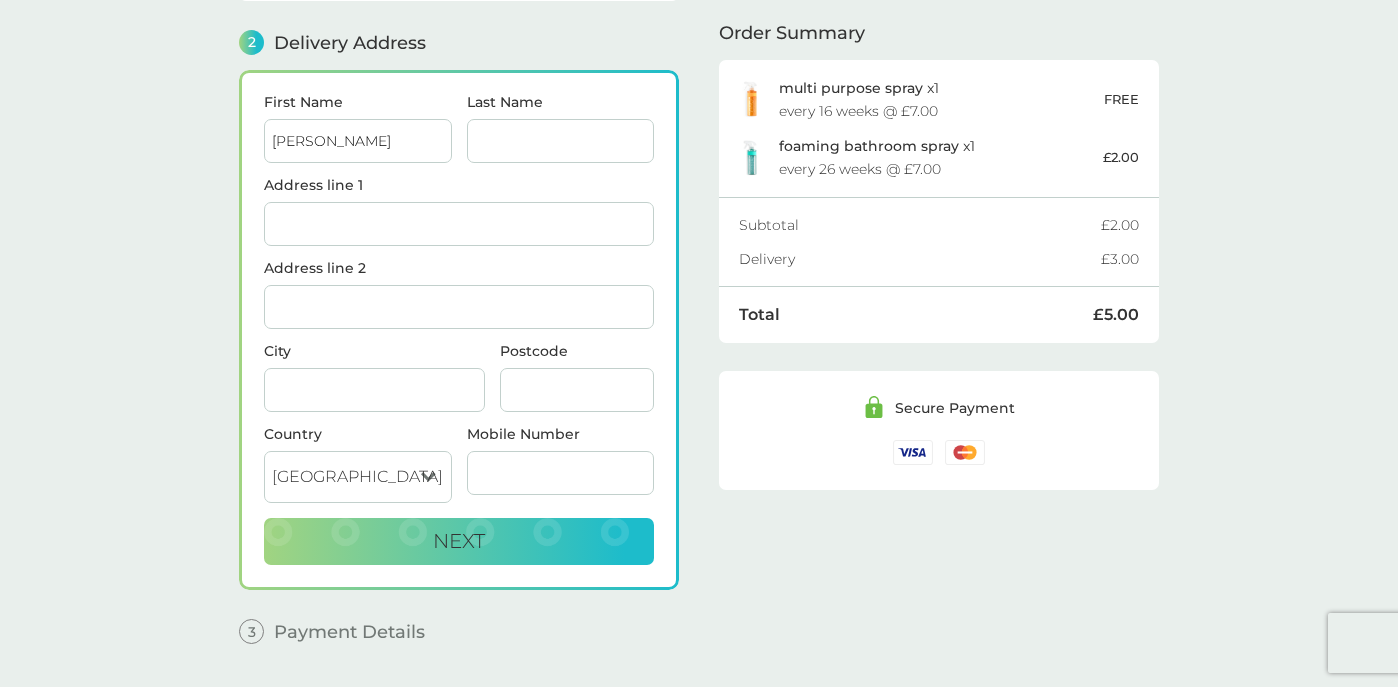 type on "Michelle" 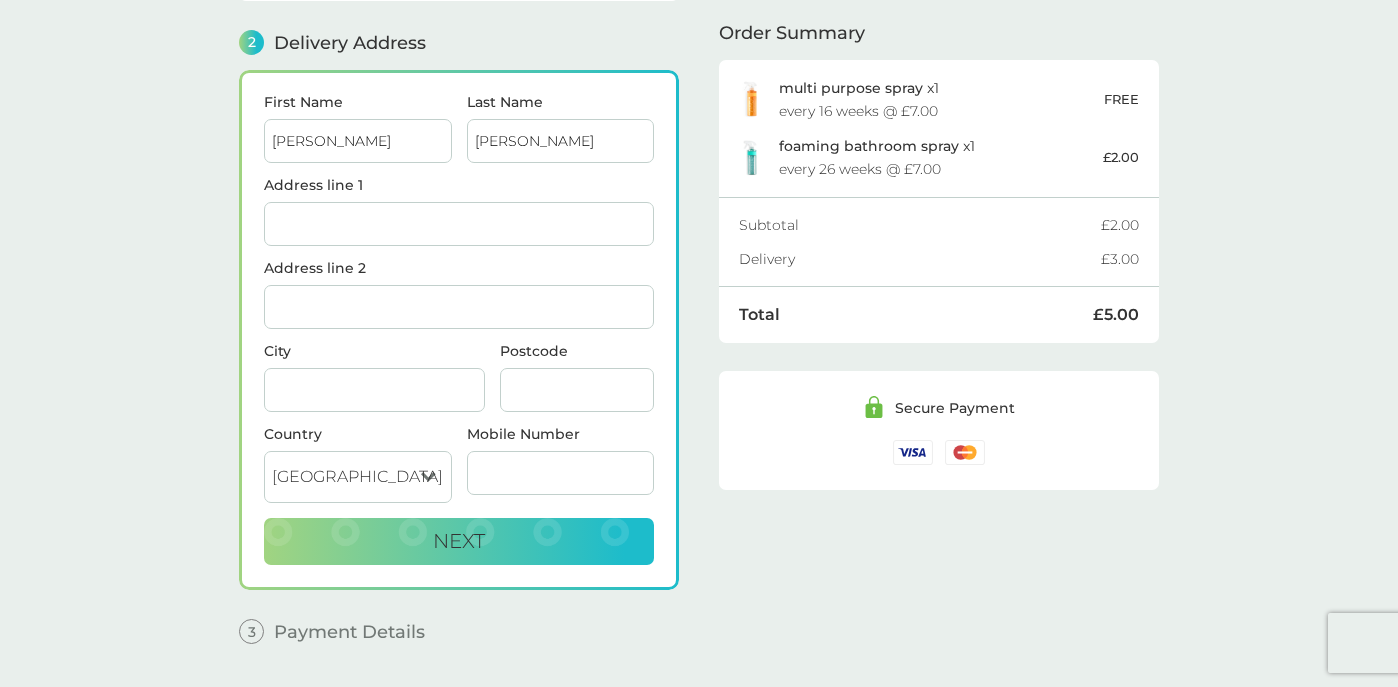 type on "Koshy" 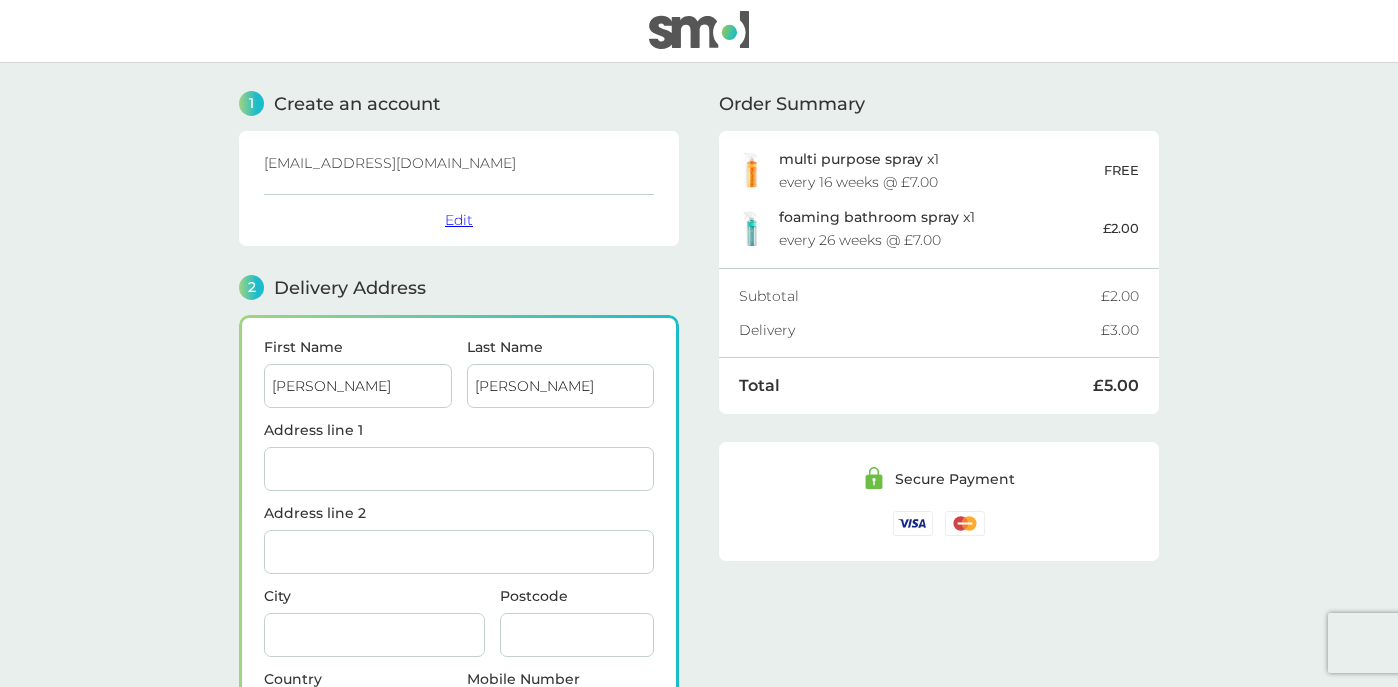 click on "Edit" at bounding box center [459, 220] 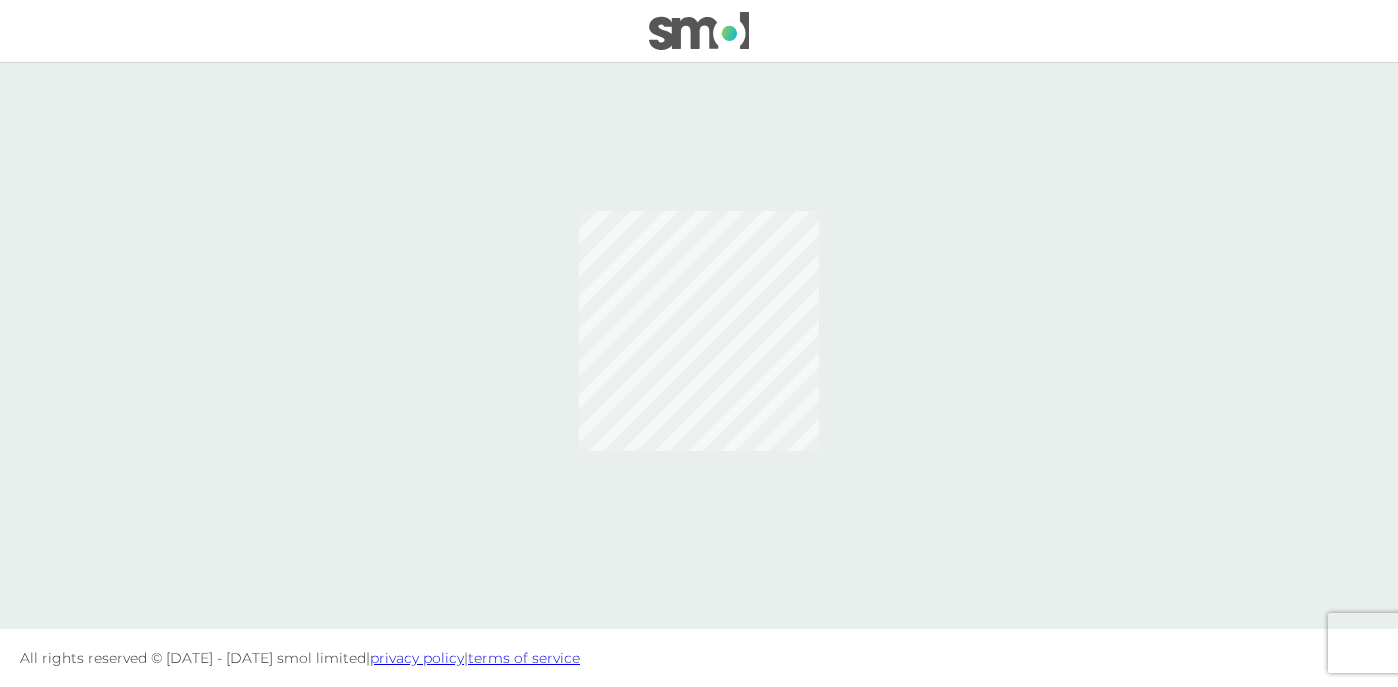 scroll, scrollTop: 0, scrollLeft: 0, axis: both 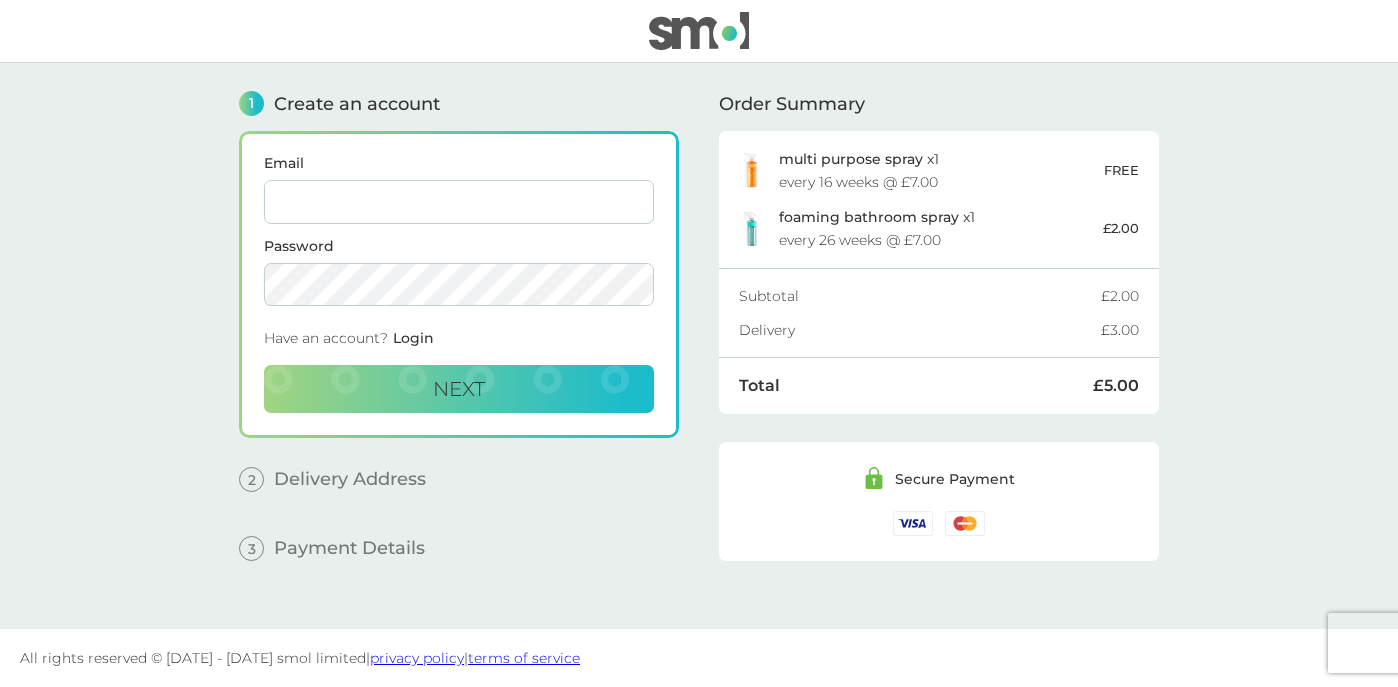 click on "Email" at bounding box center (459, 202) 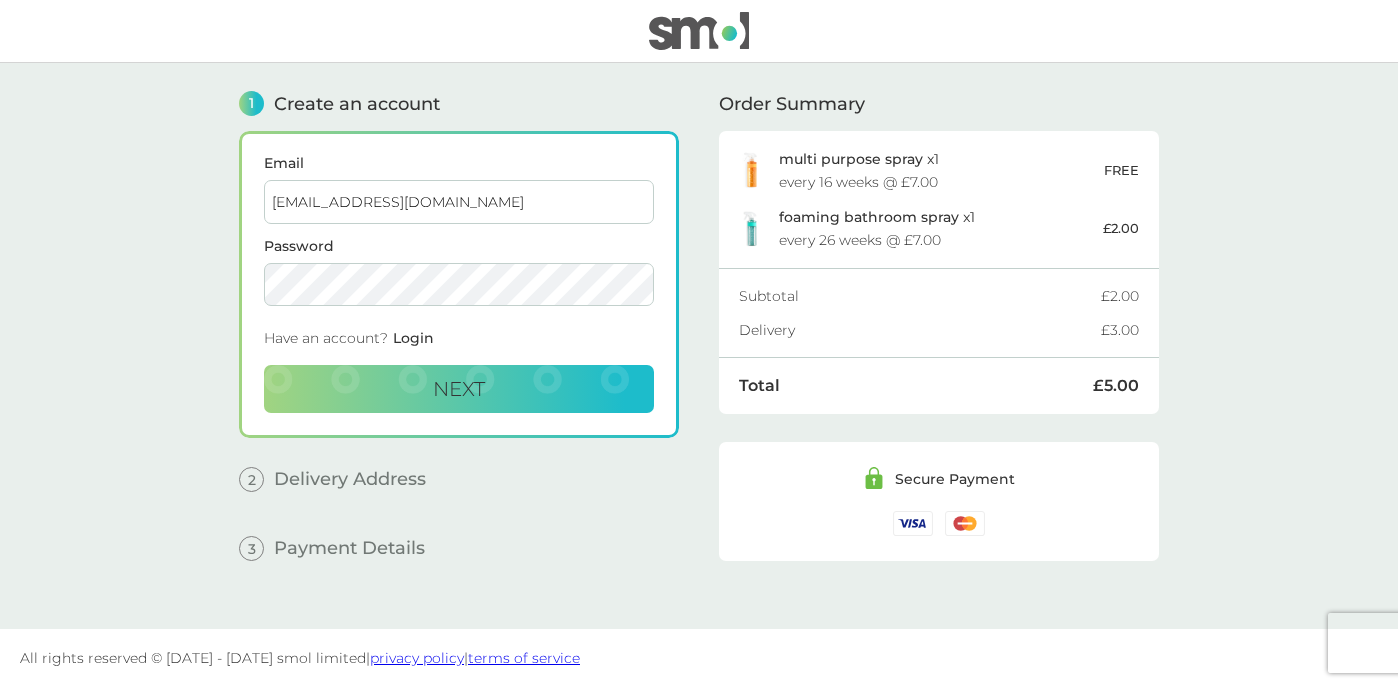 type on "m.koshy13@gmail.com" 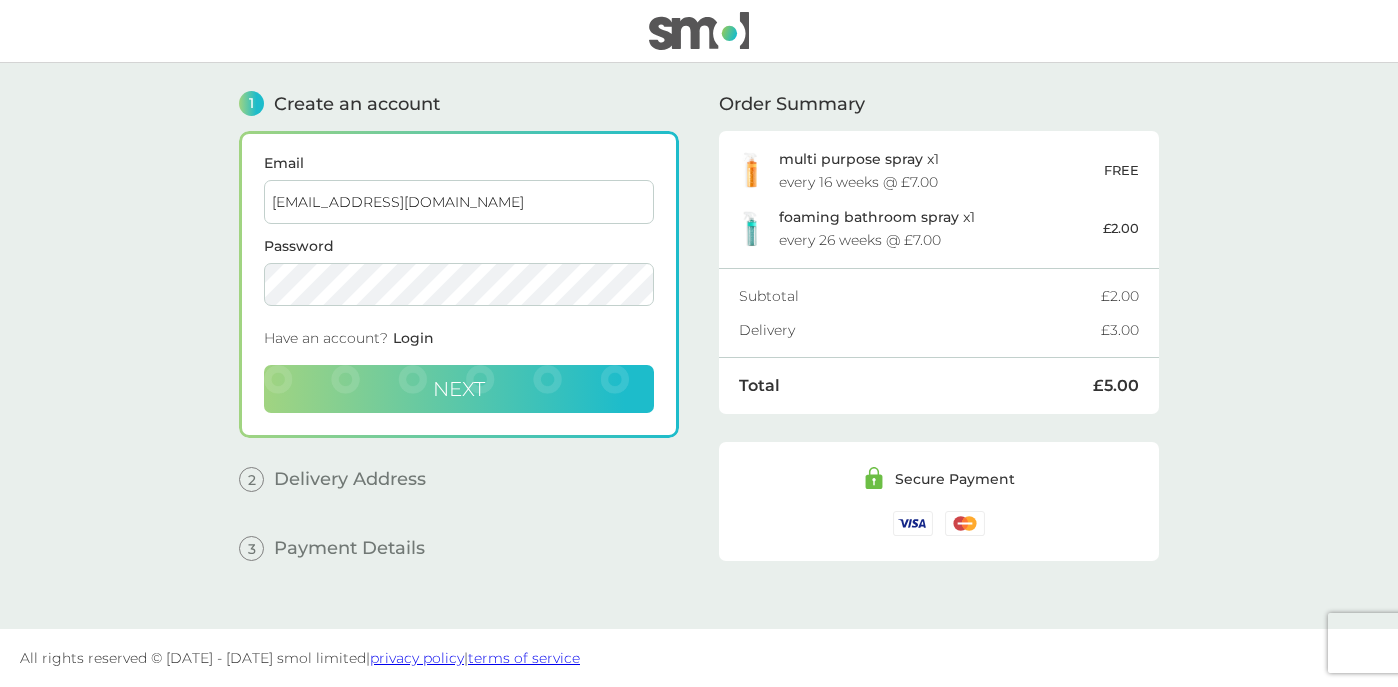 click on "Next" at bounding box center [459, 389] 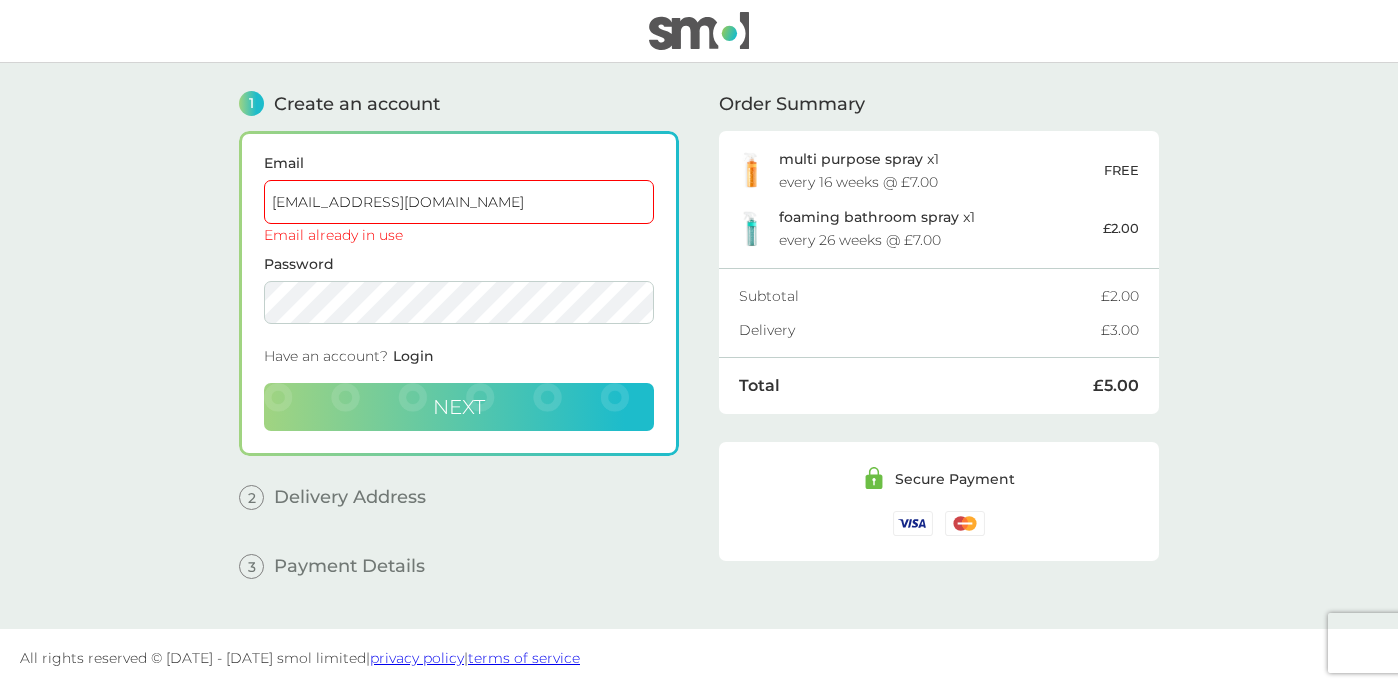 click on "Next" at bounding box center [459, 407] 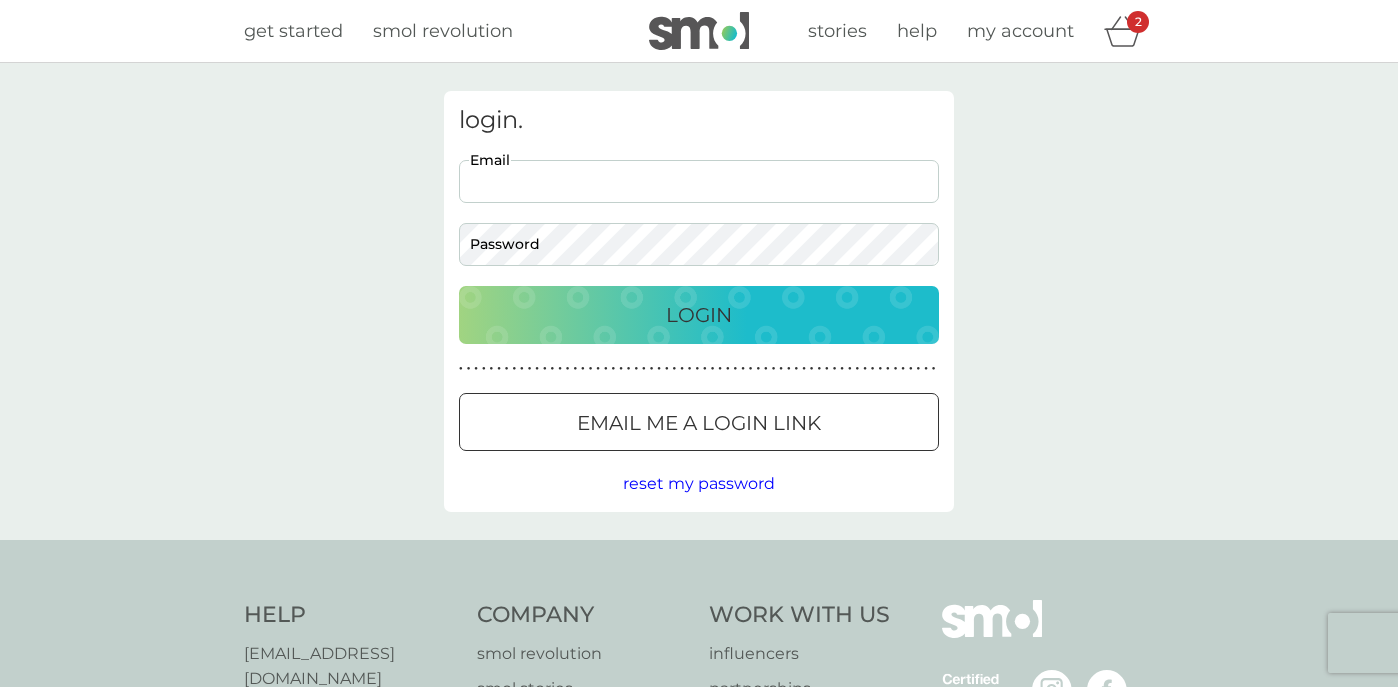 click on "Email" at bounding box center [699, 181] 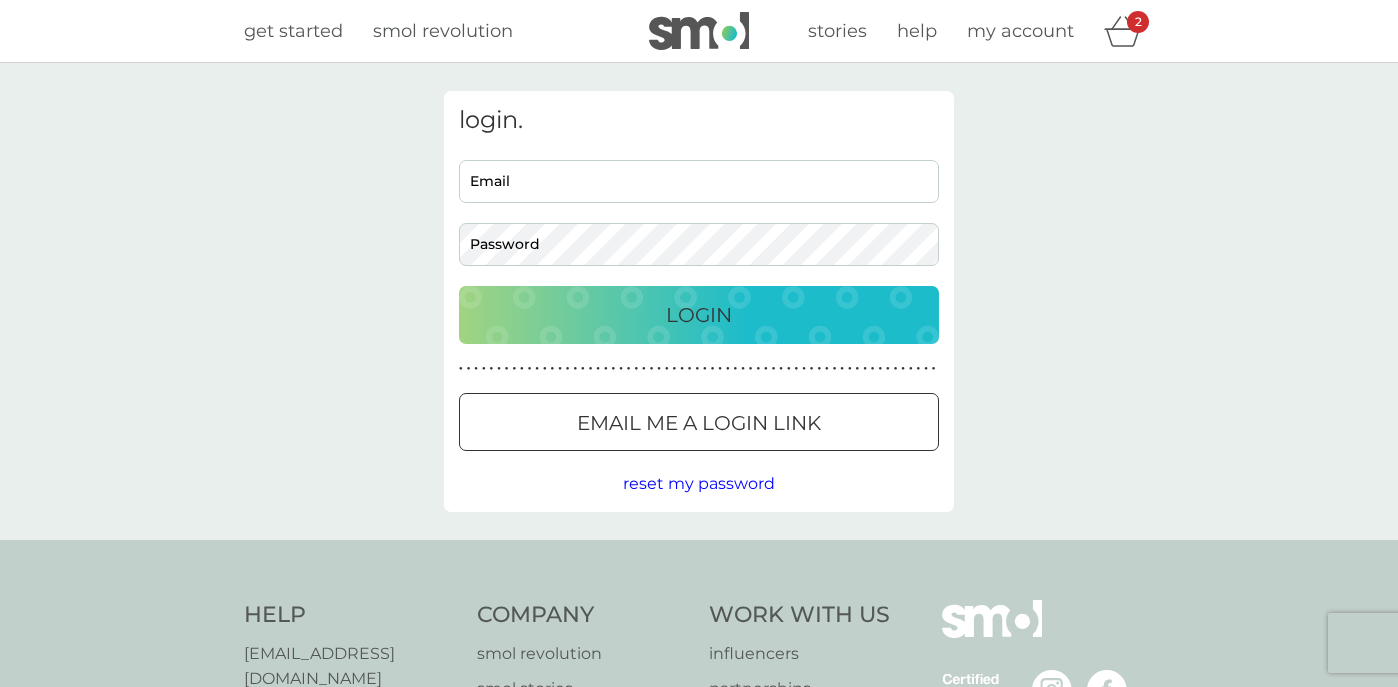 type on "m.koshy13@gmail.com" 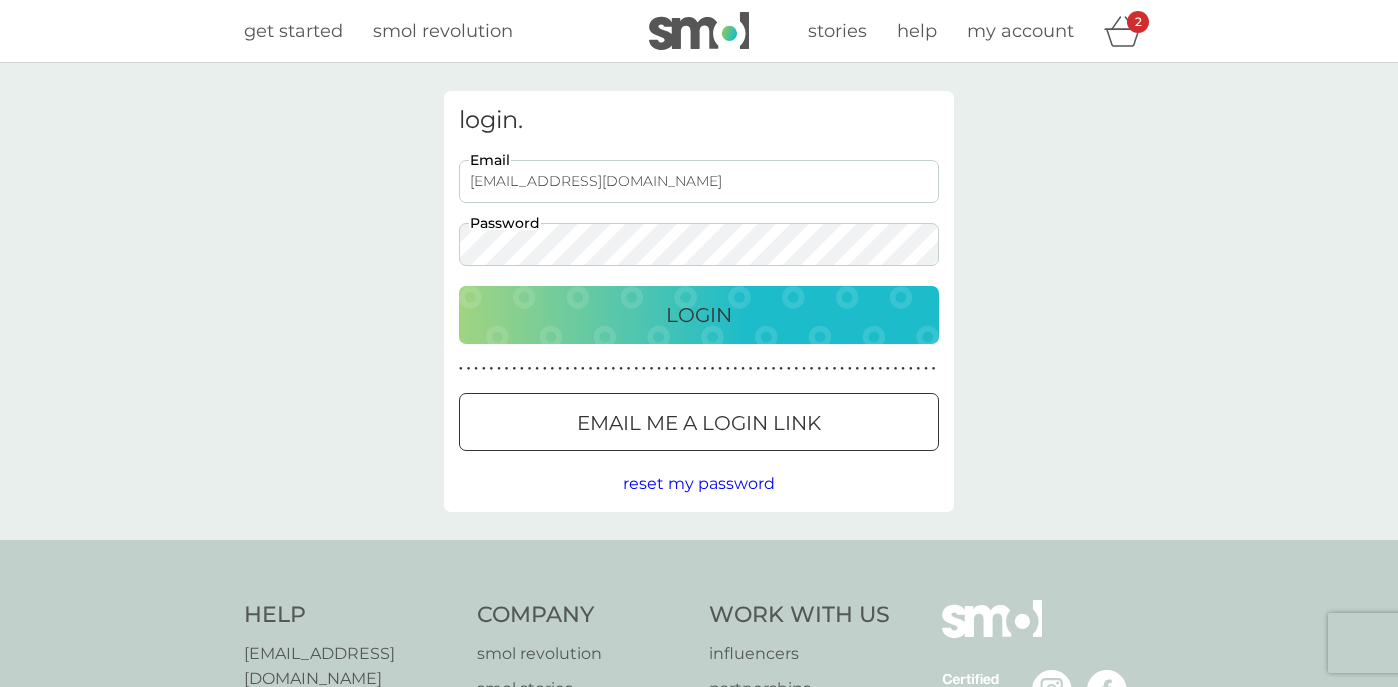 click on "login. m.koshy13@gmail.com Email Password Login ● ● ● ● ● ● ● ● ● ● ● ● ● ● ● ● ● ● ● ● ● ● ● ● ● ● ● ● ● ● ● ● ● ● ● ● ● ● ● ● ● ● ● ● ● ● ● ● ● ● ● ● ● ● ● ● ● ● ● ● ● ● ● ● ● ● ● ● ● ● Email me a login link reset my password" at bounding box center [699, 301] 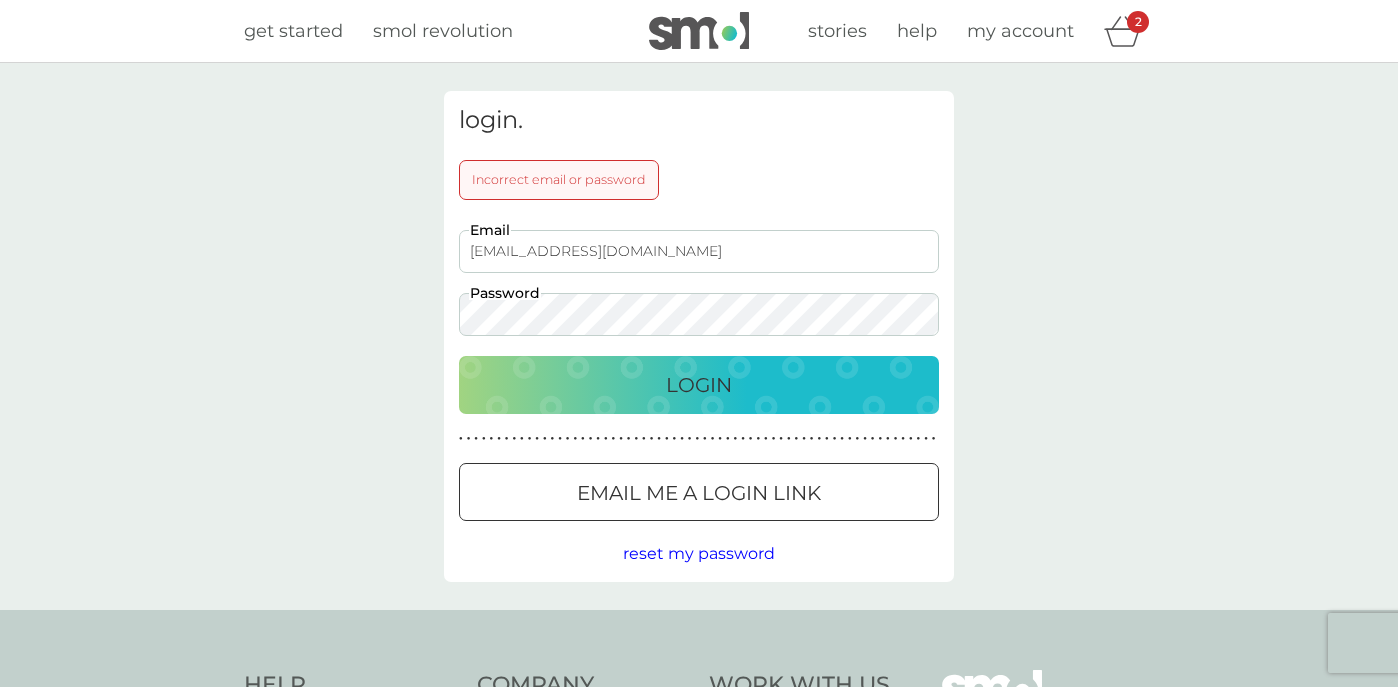 click on "Email me a login link" at bounding box center (699, 493) 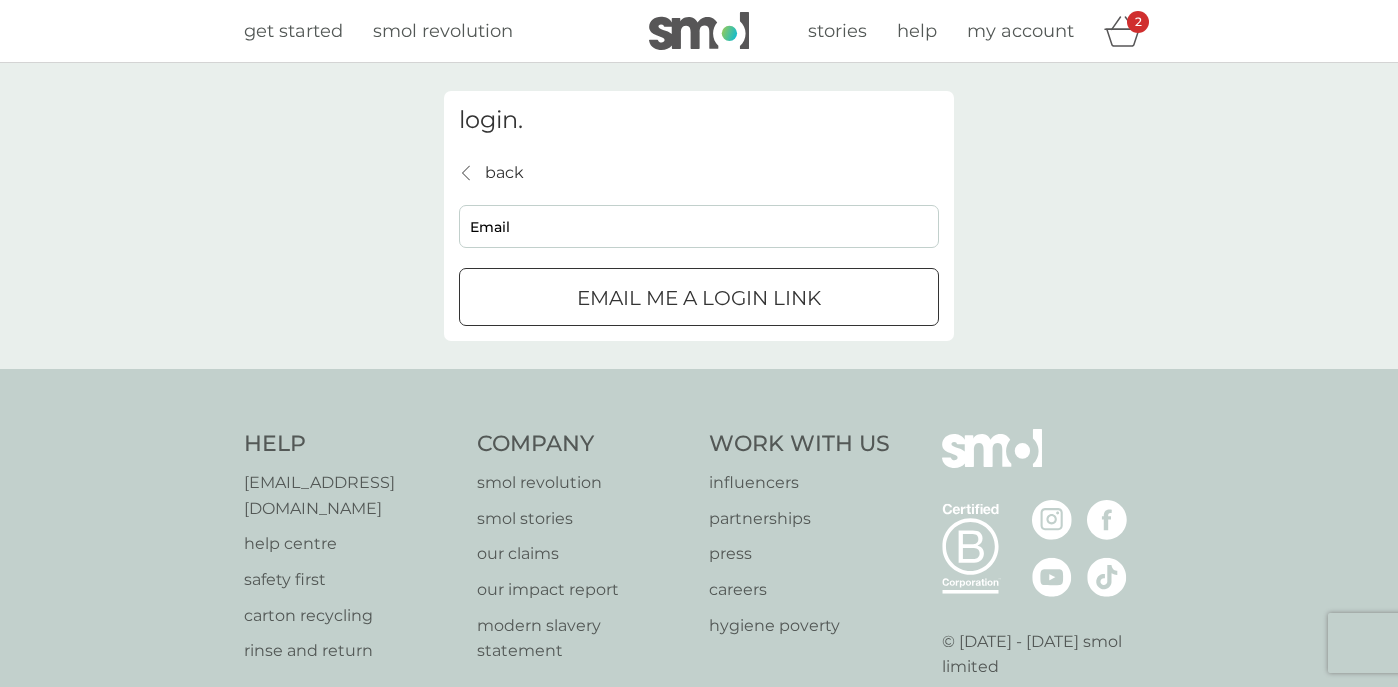 click on "back" at bounding box center [467, 173] 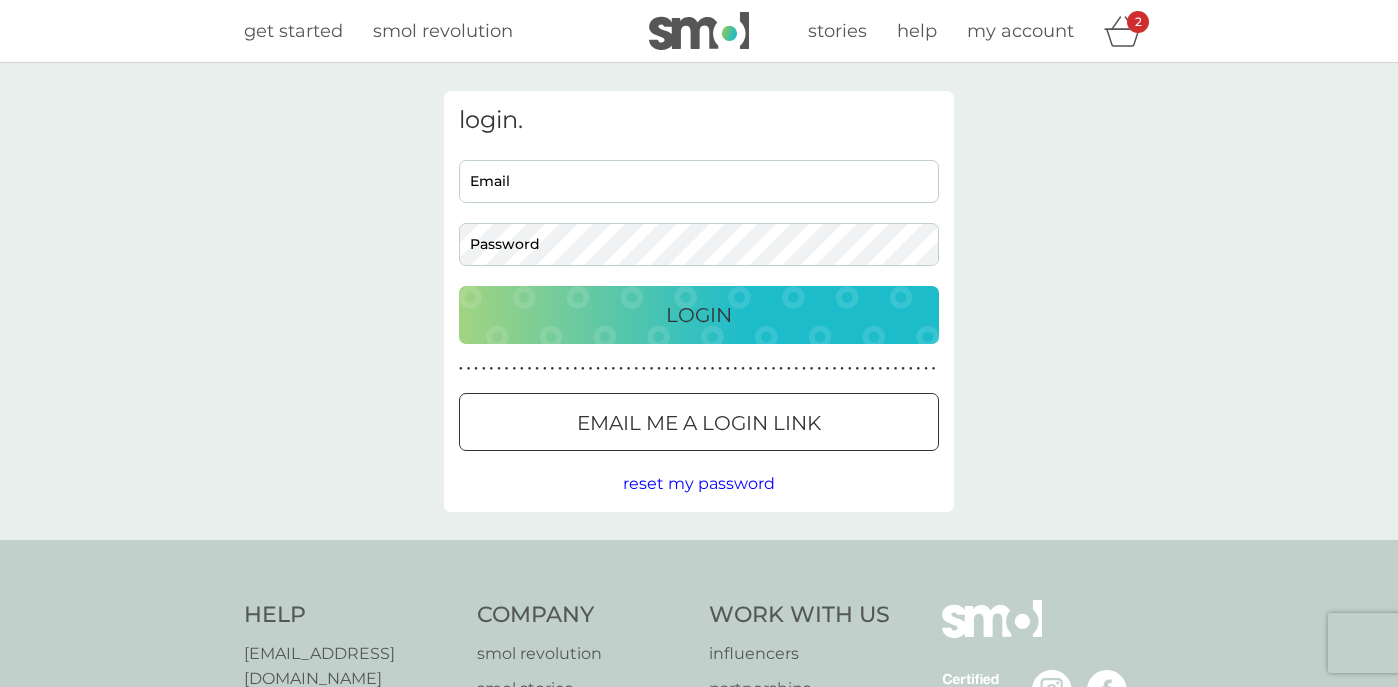 click on "reset my password" at bounding box center [699, 483] 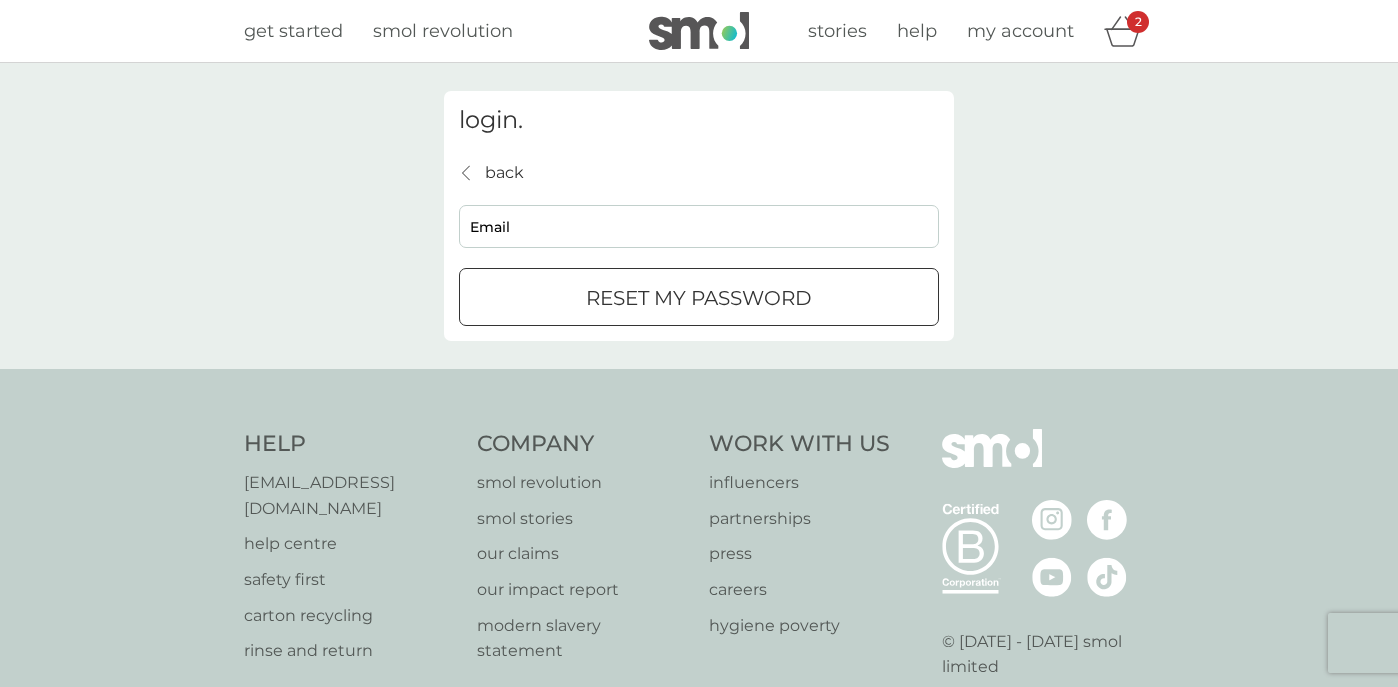 click on "Email" at bounding box center [699, 226] 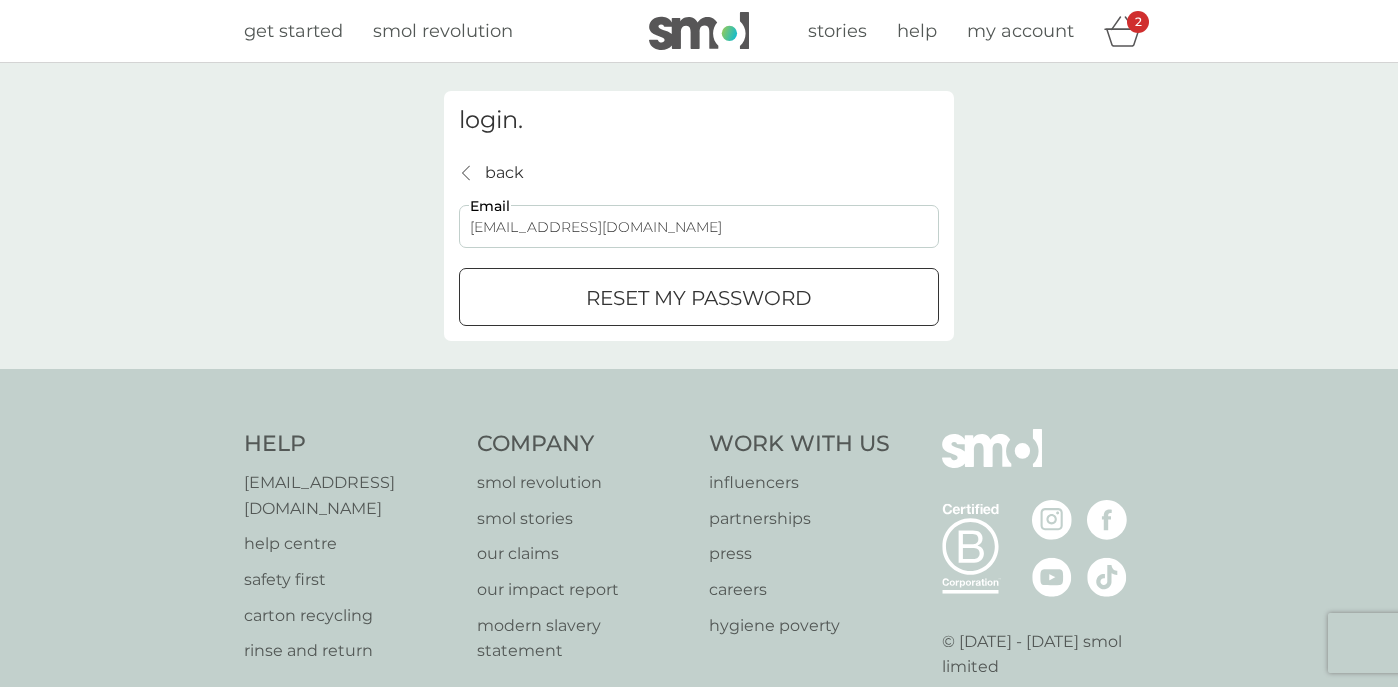 type on "[EMAIL_ADDRESS][DOMAIN_NAME]" 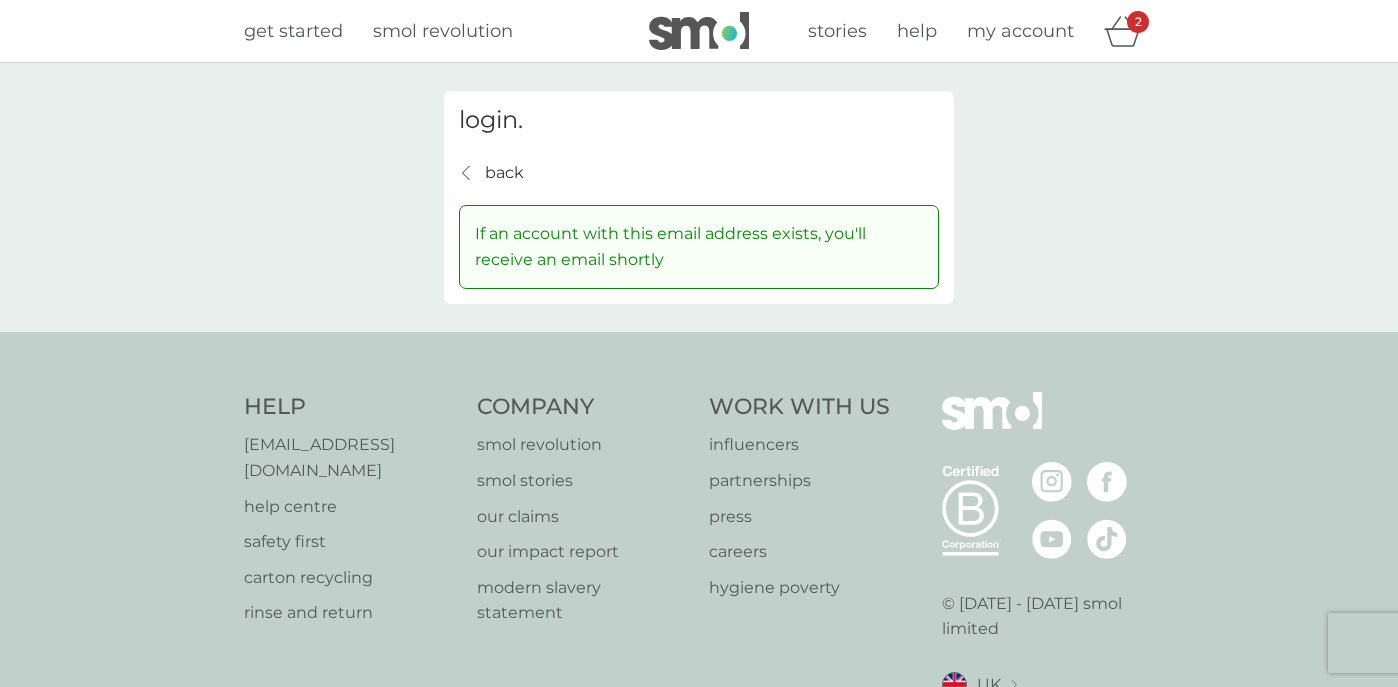 click on "login. back back If an account with this email address exists, you'll receive an email shortly" at bounding box center [699, 197] 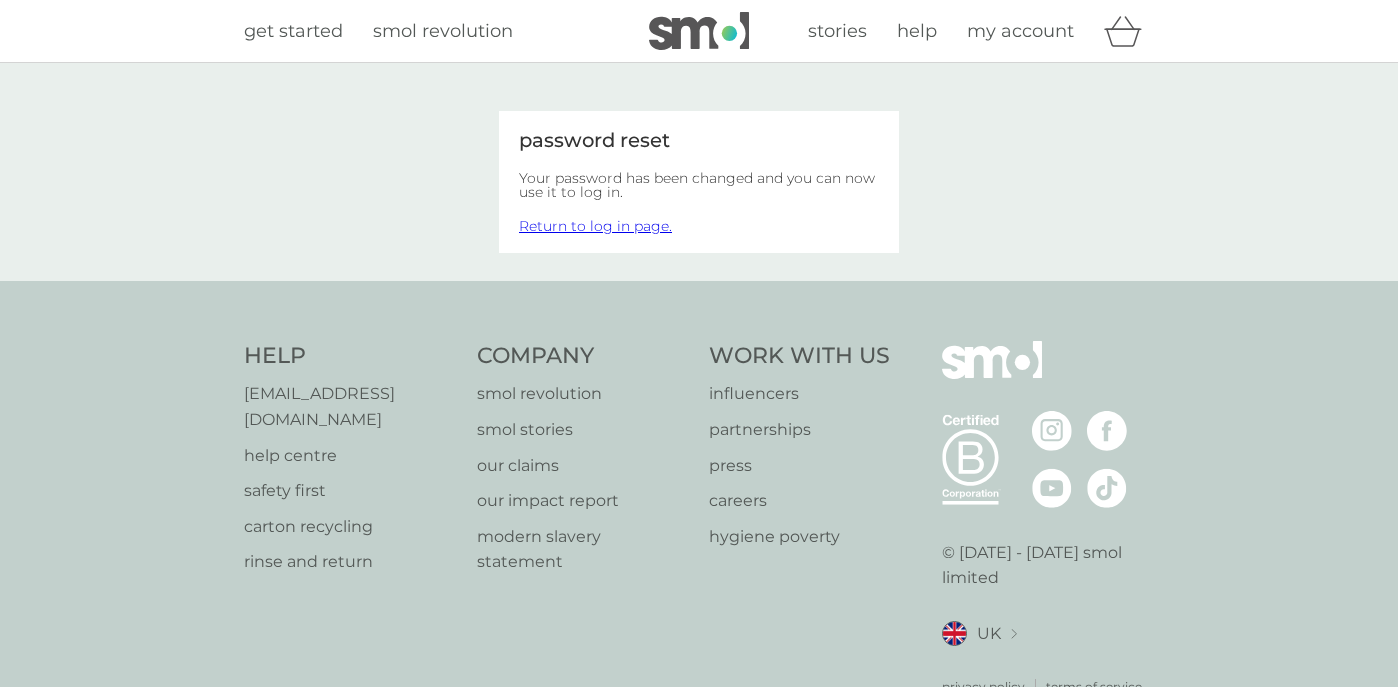 scroll, scrollTop: 0, scrollLeft: 0, axis: both 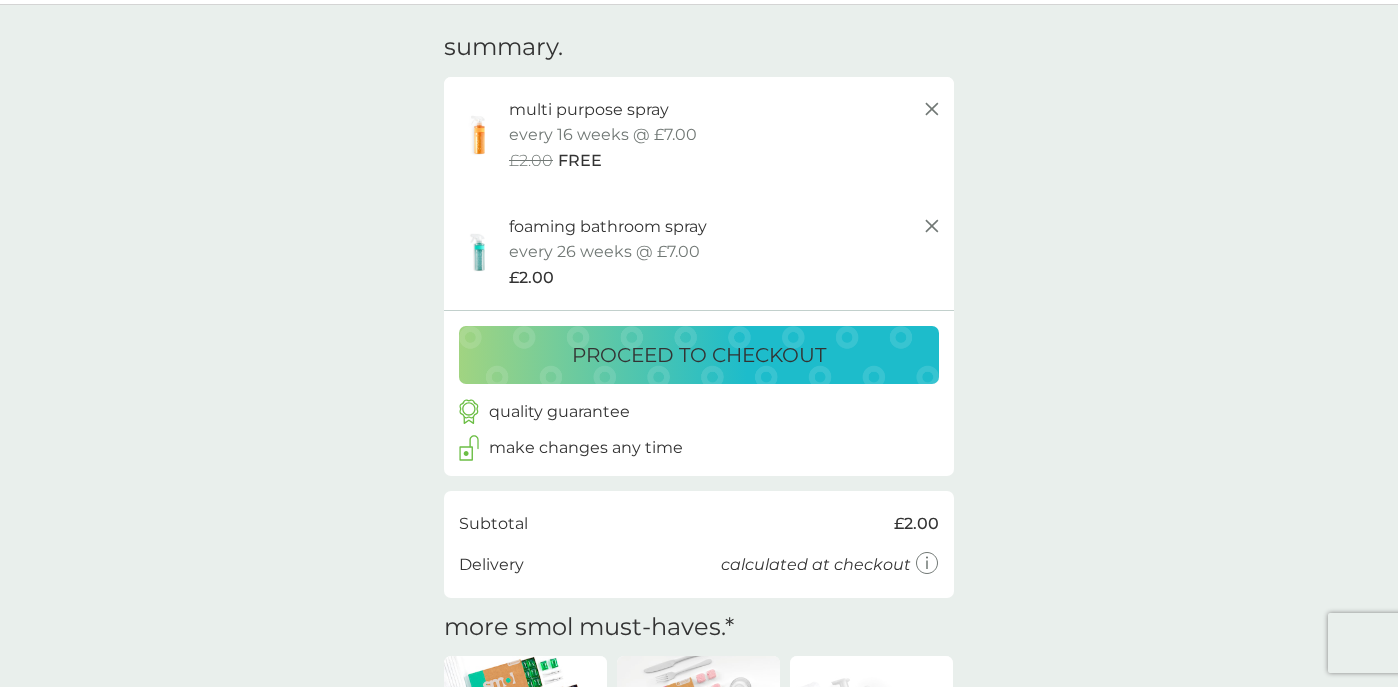 click on "proceed to checkout" at bounding box center [699, 355] 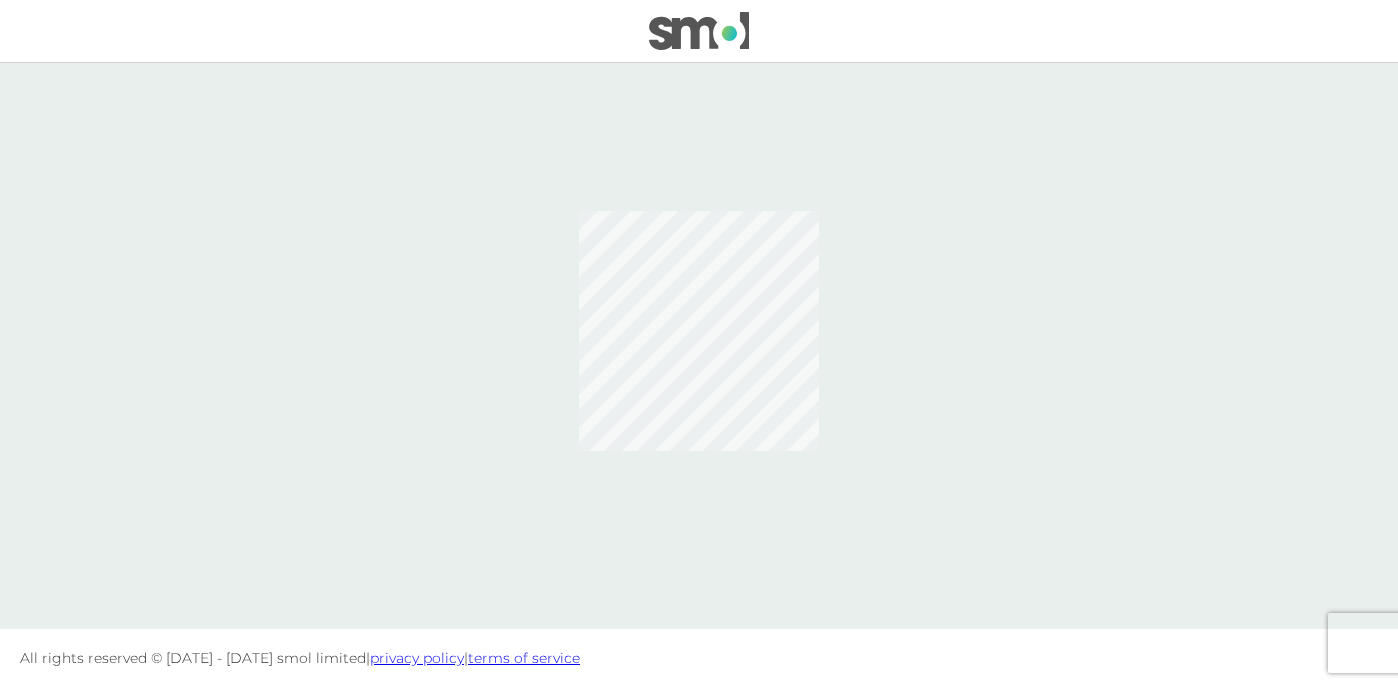 scroll, scrollTop: 0, scrollLeft: 0, axis: both 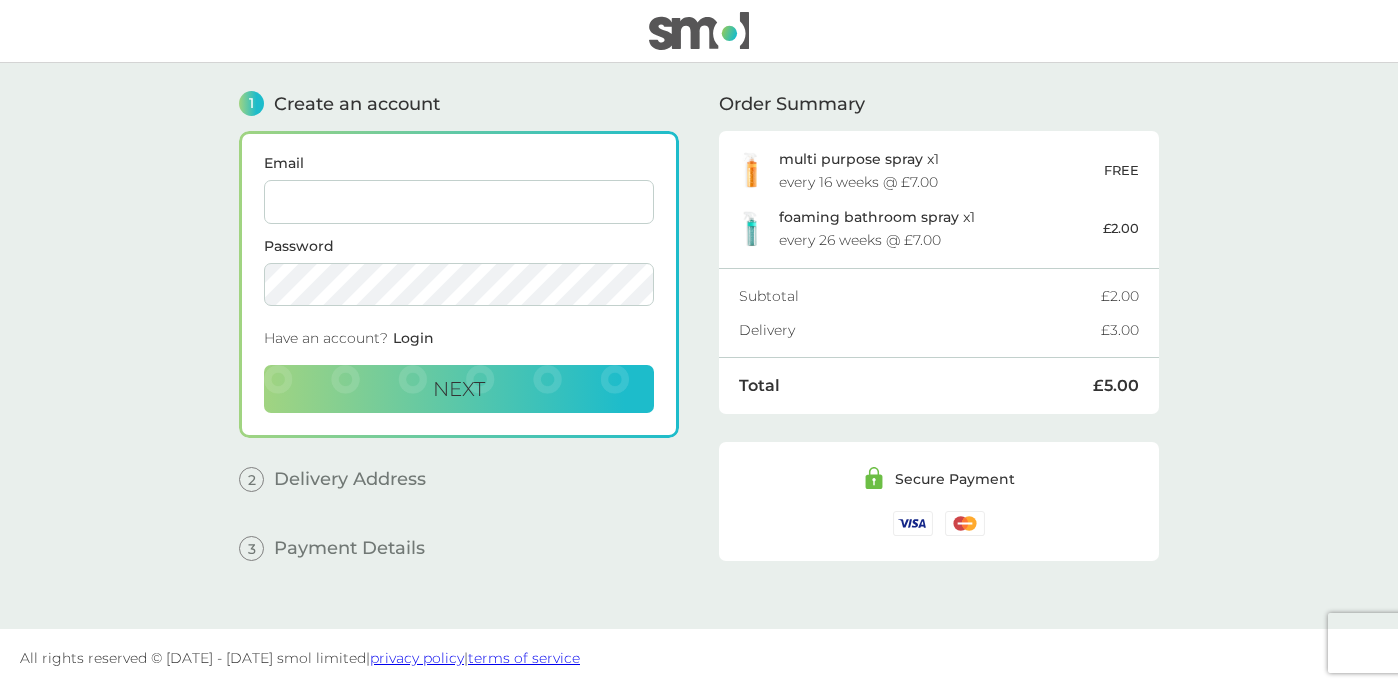 click on "Login" at bounding box center [413, 338] 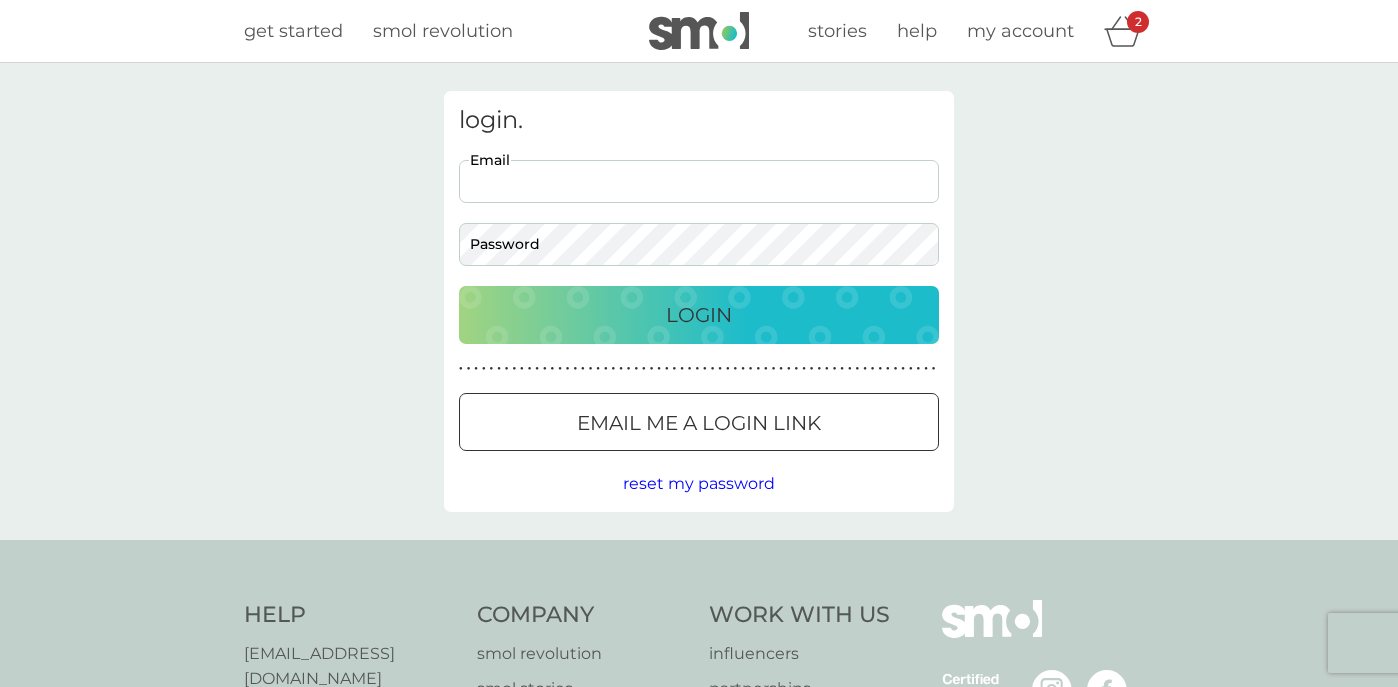 click on "Email" at bounding box center [699, 181] 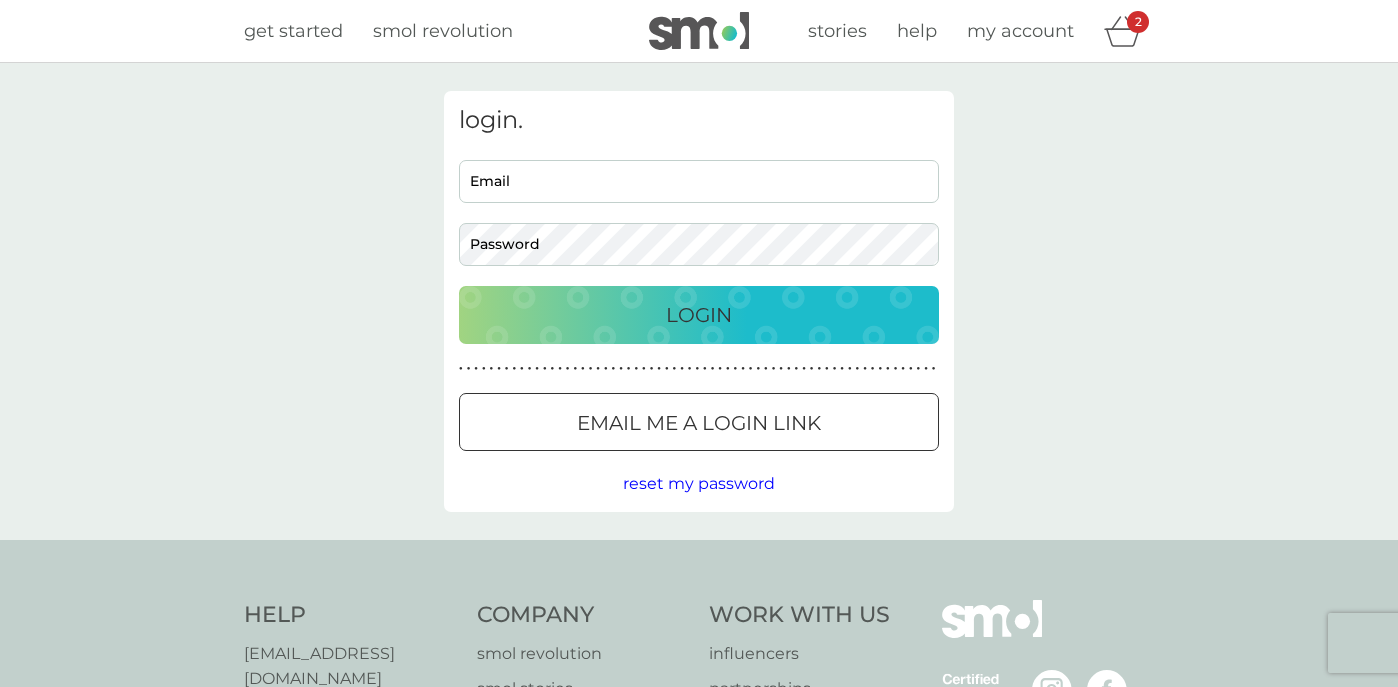 type on "[EMAIL_ADDRESS][DOMAIN_NAME]" 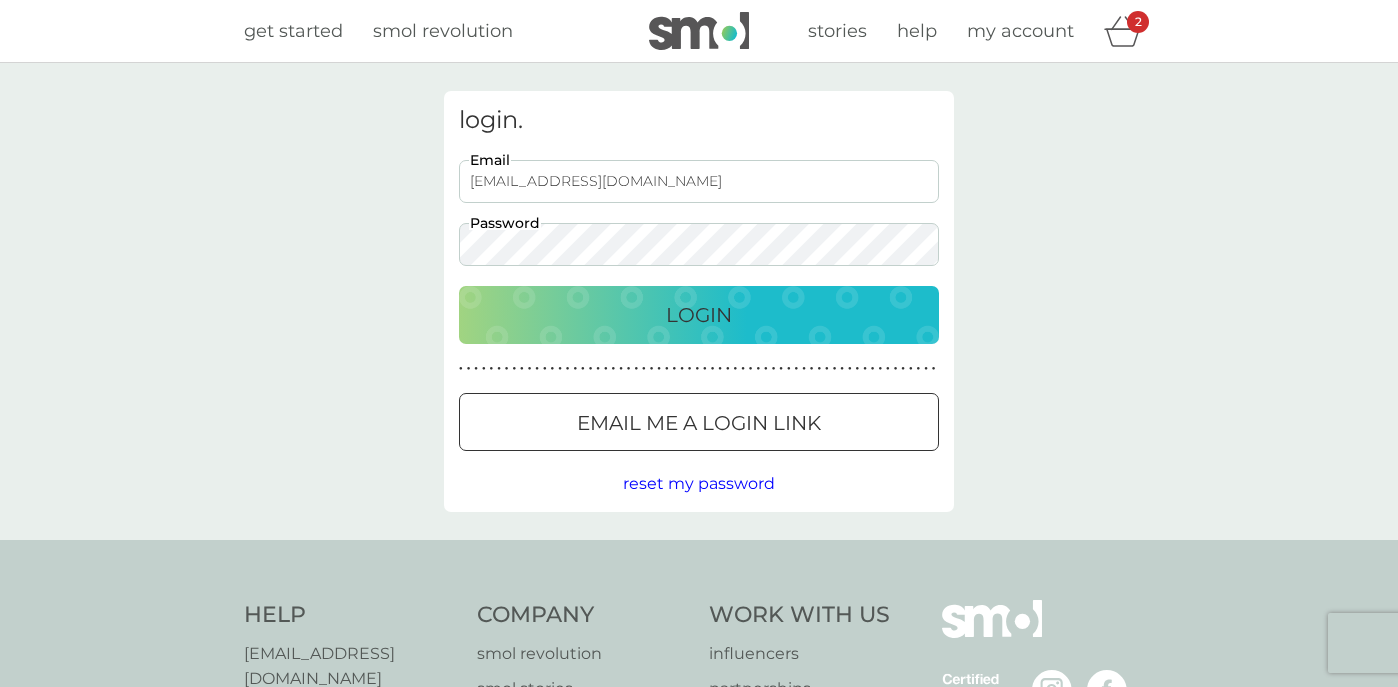 click on "Login" at bounding box center (699, 315) 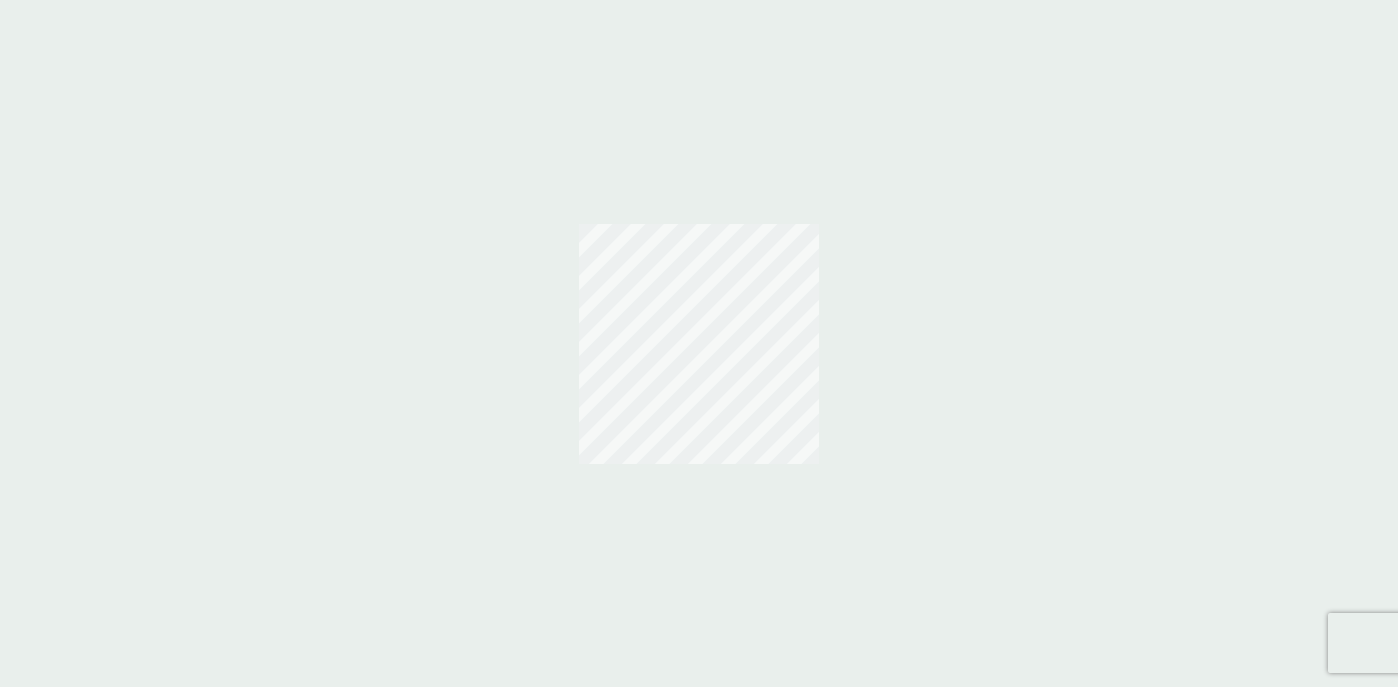 scroll, scrollTop: 0, scrollLeft: 0, axis: both 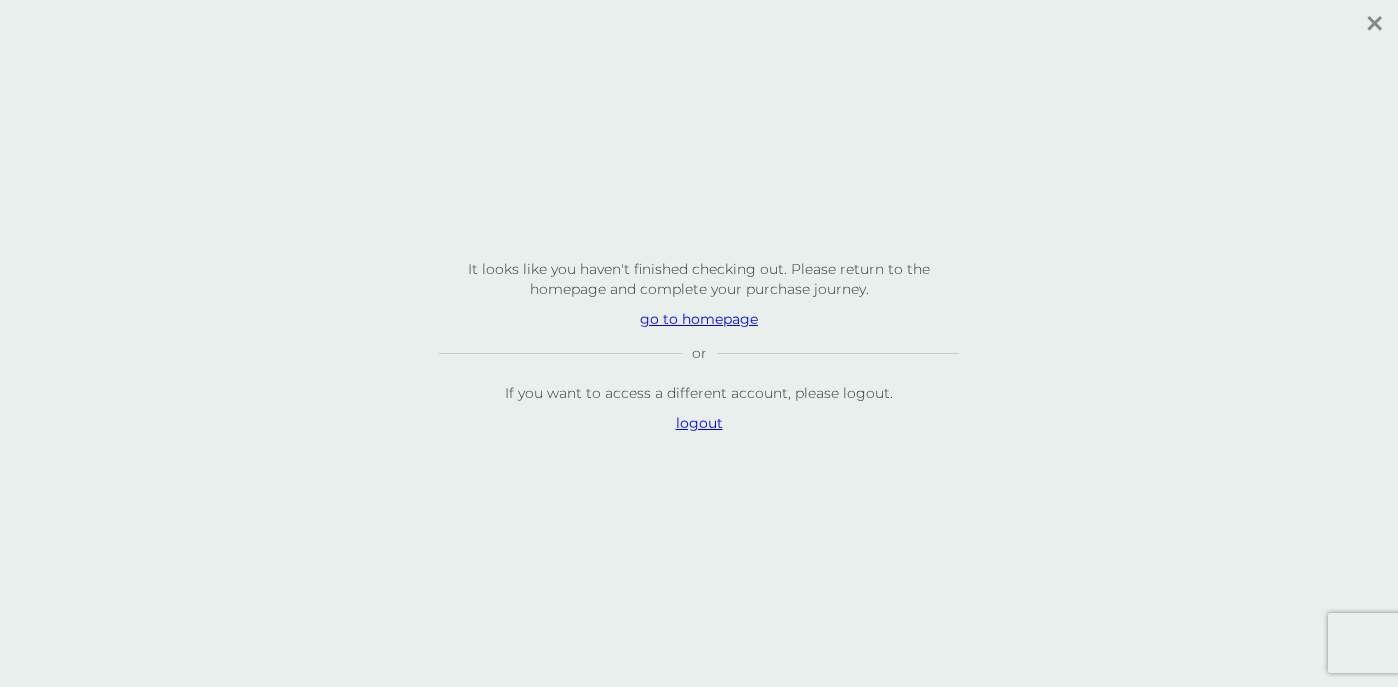 click on "go to homepage" at bounding box center [699, 319] 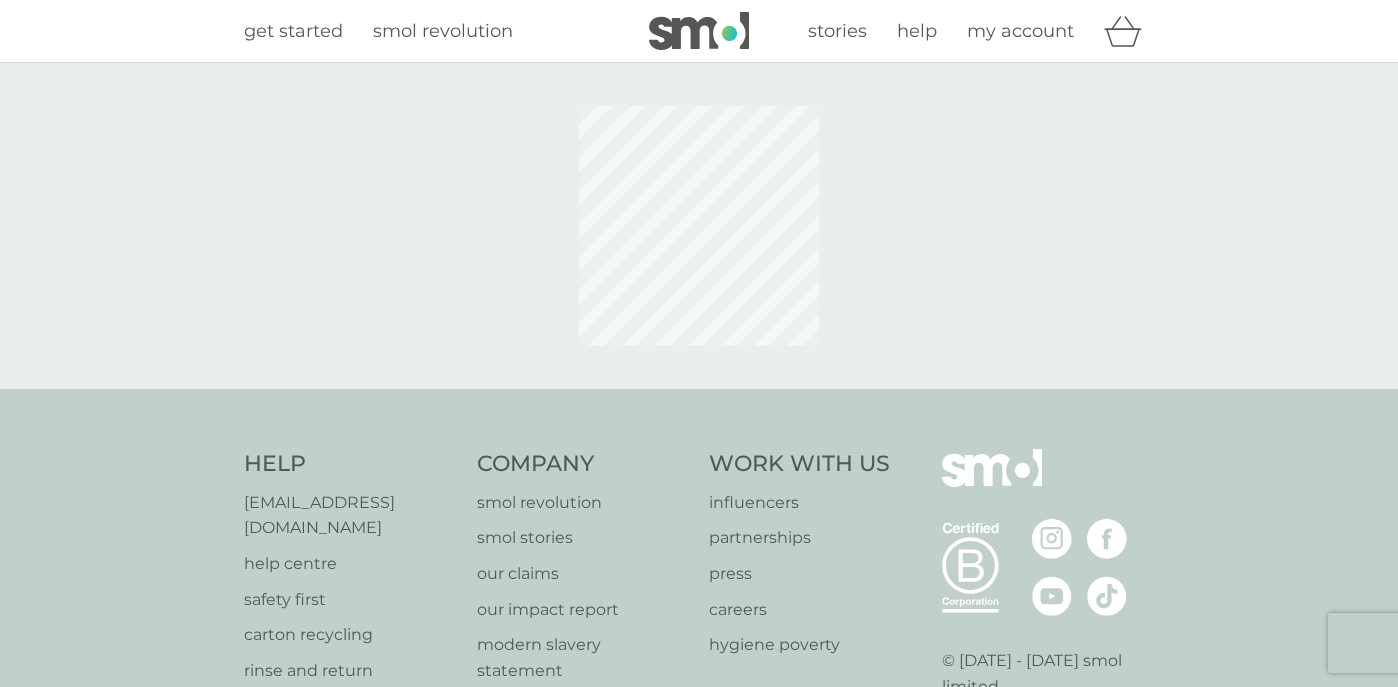scroll, scrollTop: 0, scrollLeft: 0, axis: both 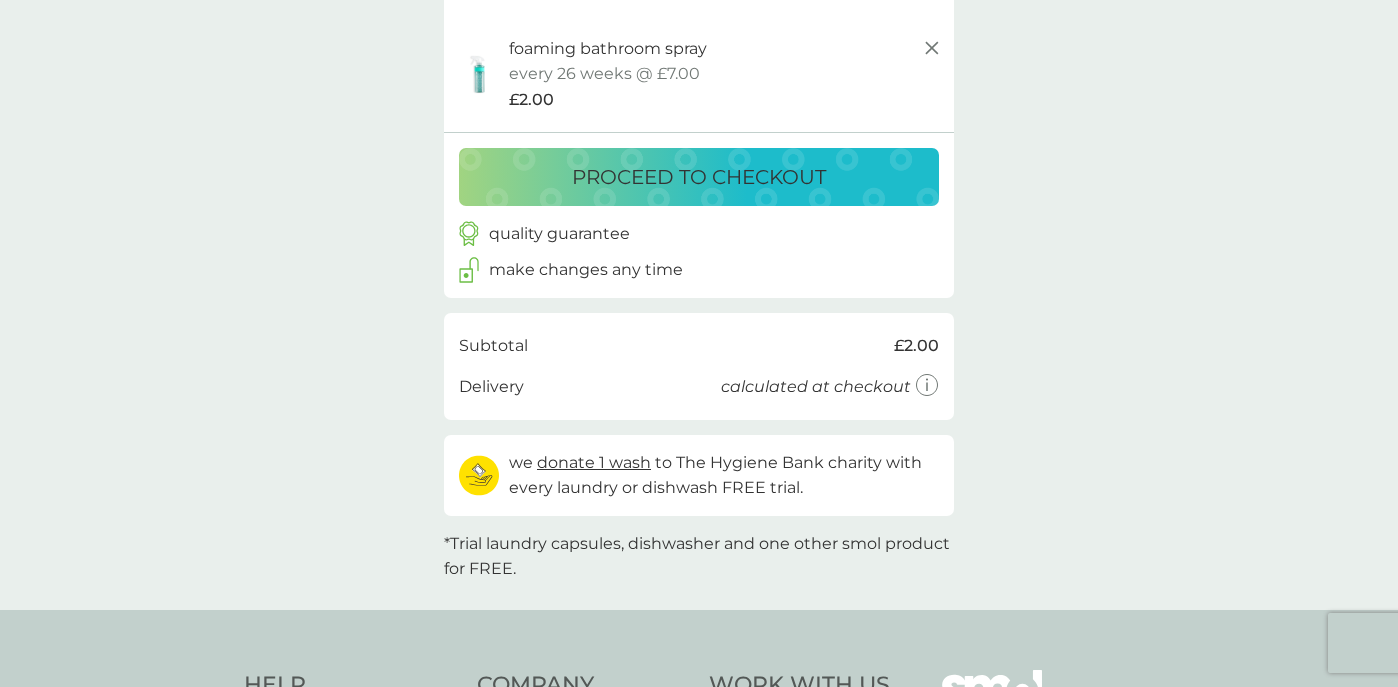 click on "proceed to checkout" at bounding box center [699, 177] 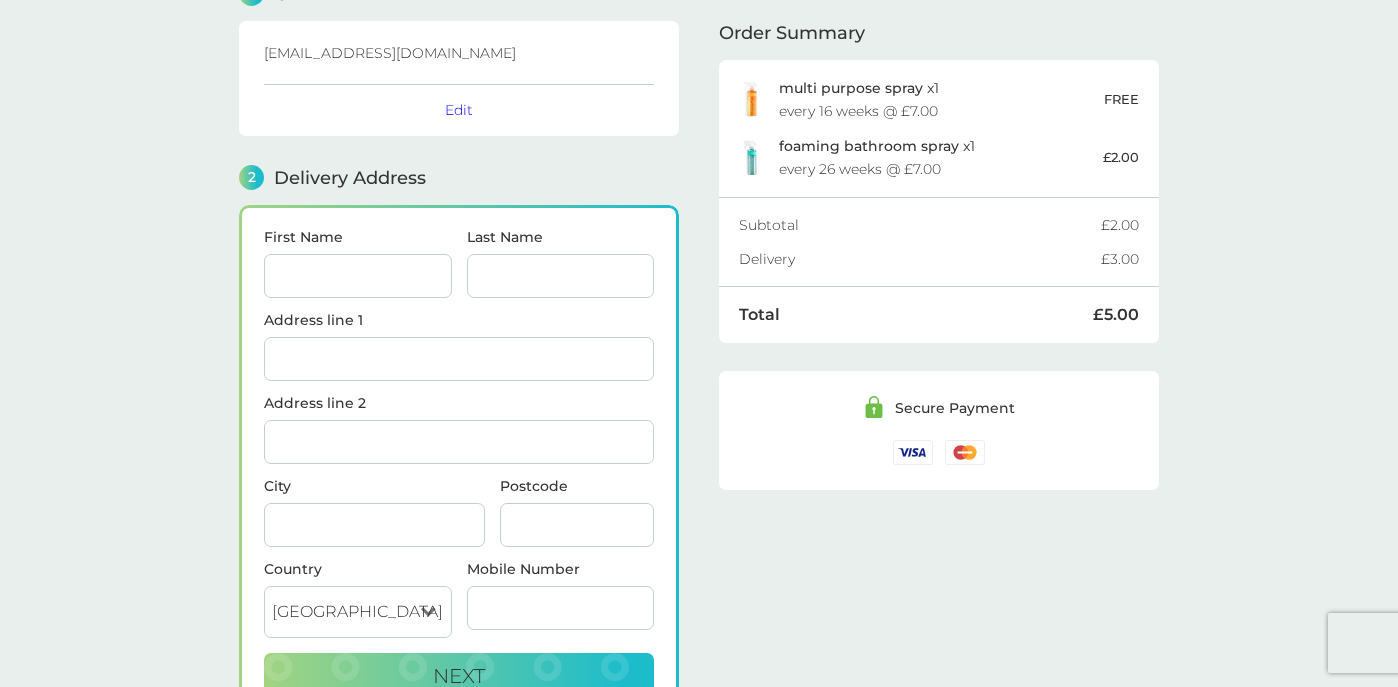 scroll, scrollTop: 92, scrollLeft: 0, axis: vertical 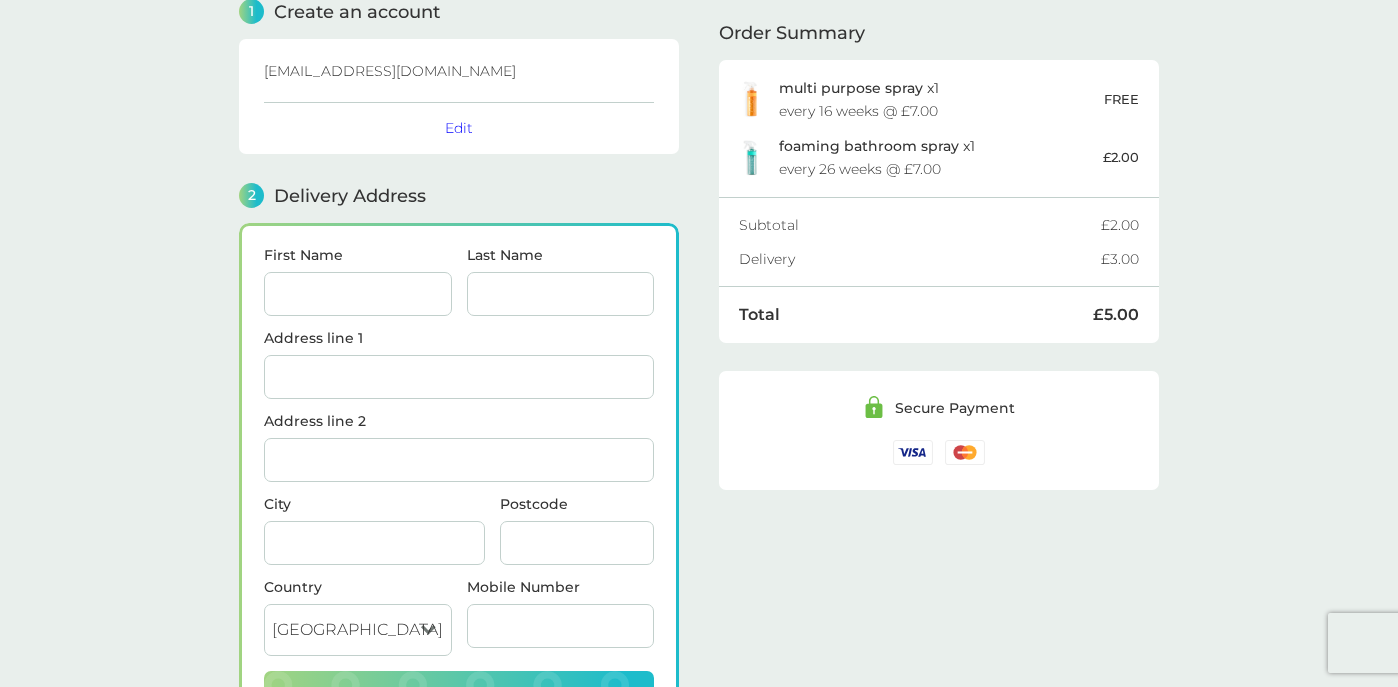 click on "First Name" at bounding box center (358, 294) 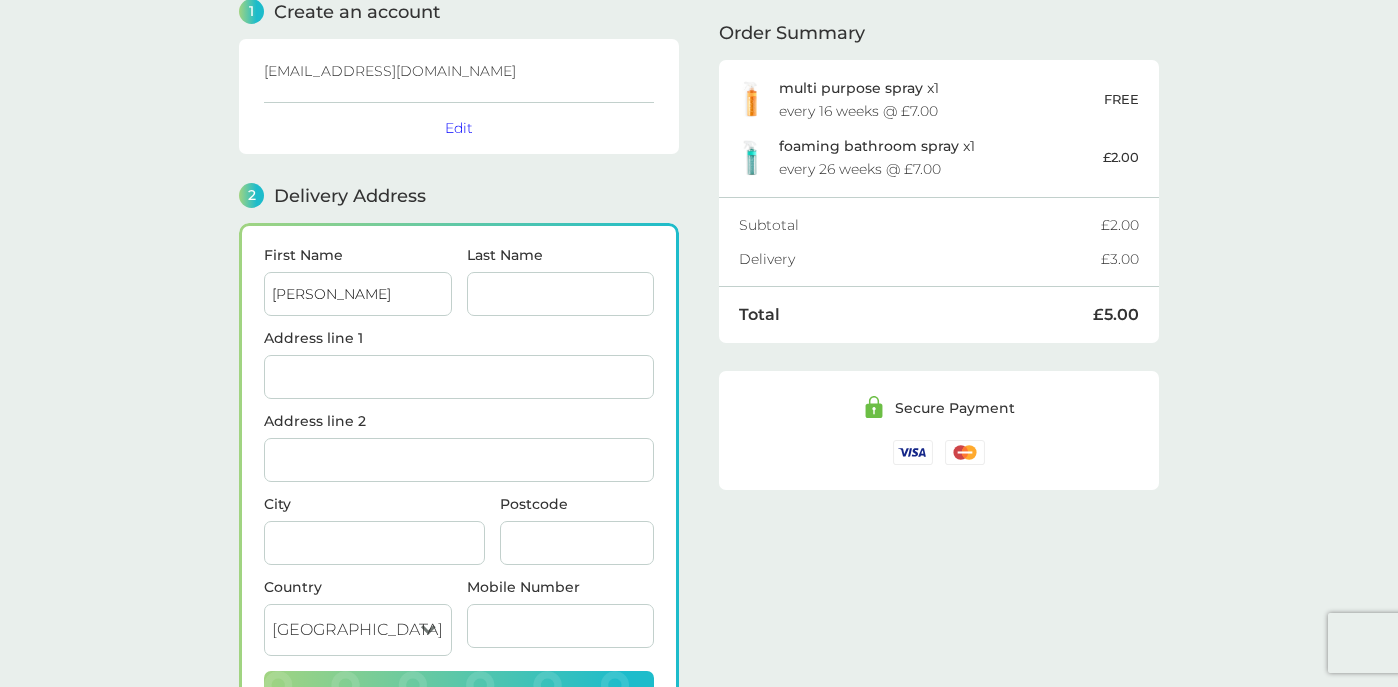 type on "Michelle" 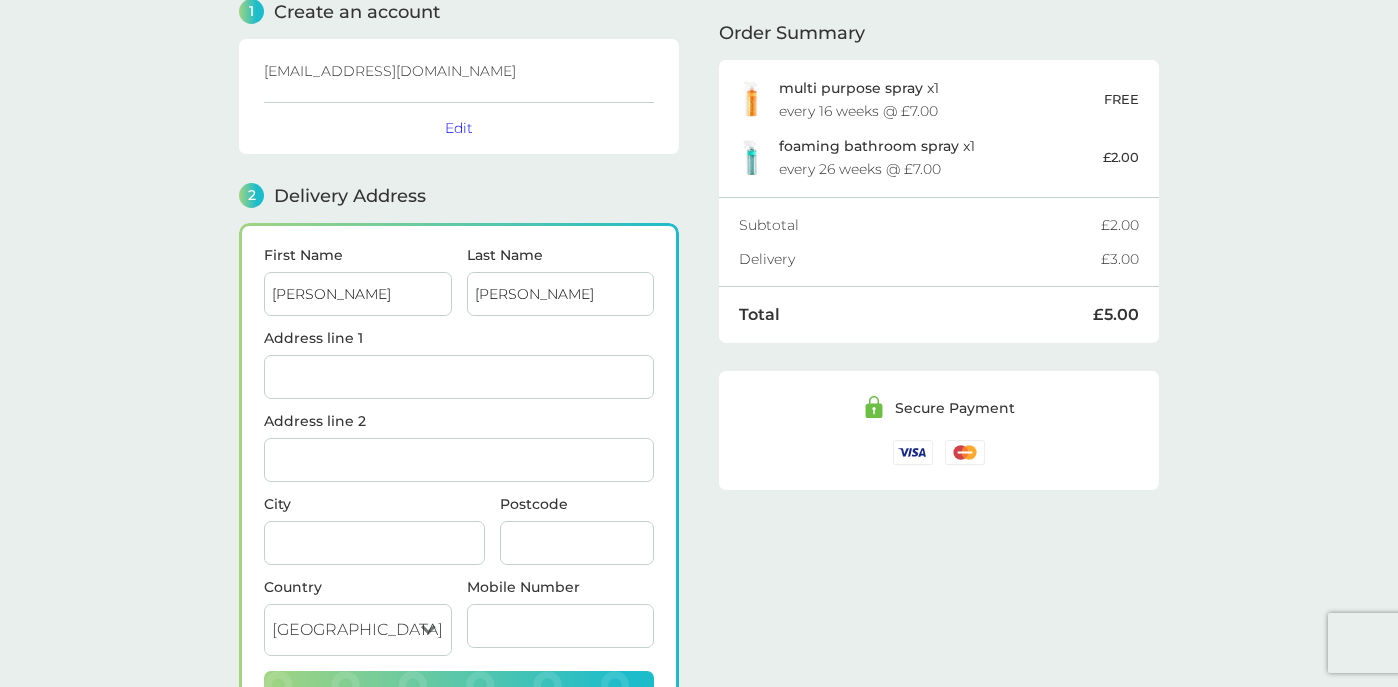 type on "Koshy" 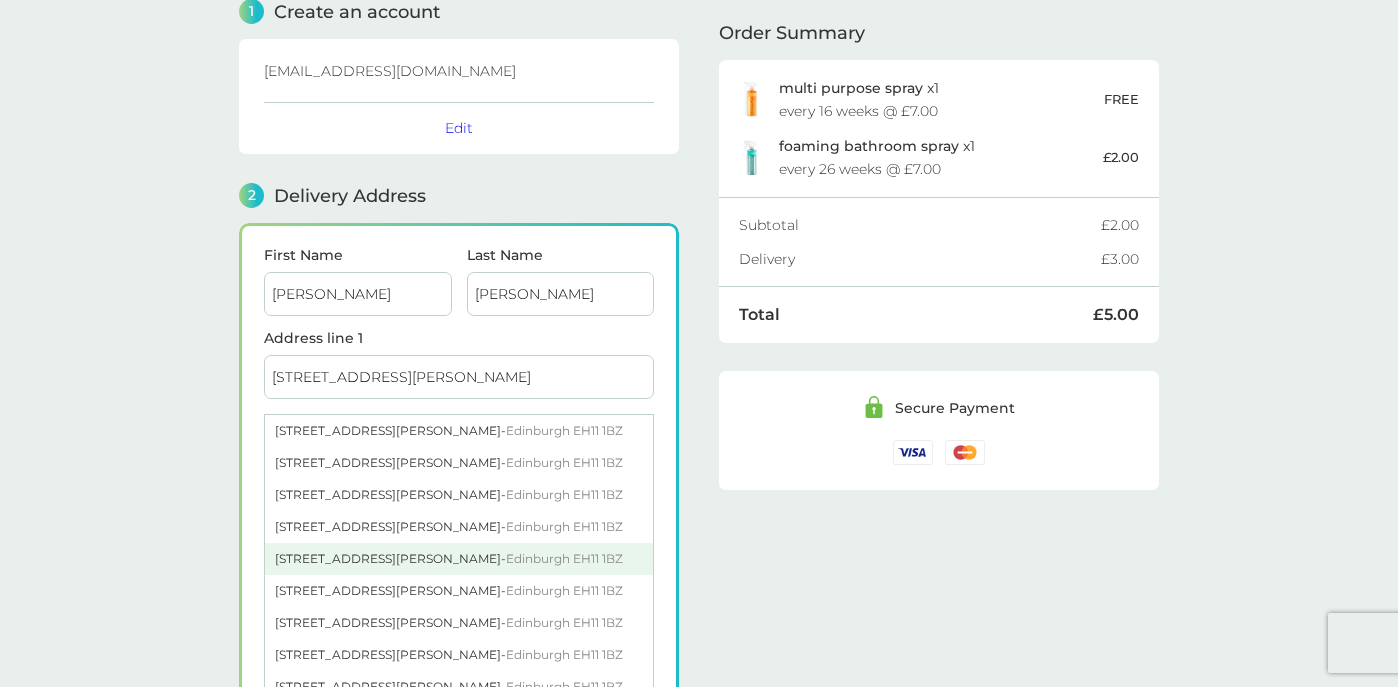 scroll, scrollTop: 23, scrollLeft: 0, axis: vertical 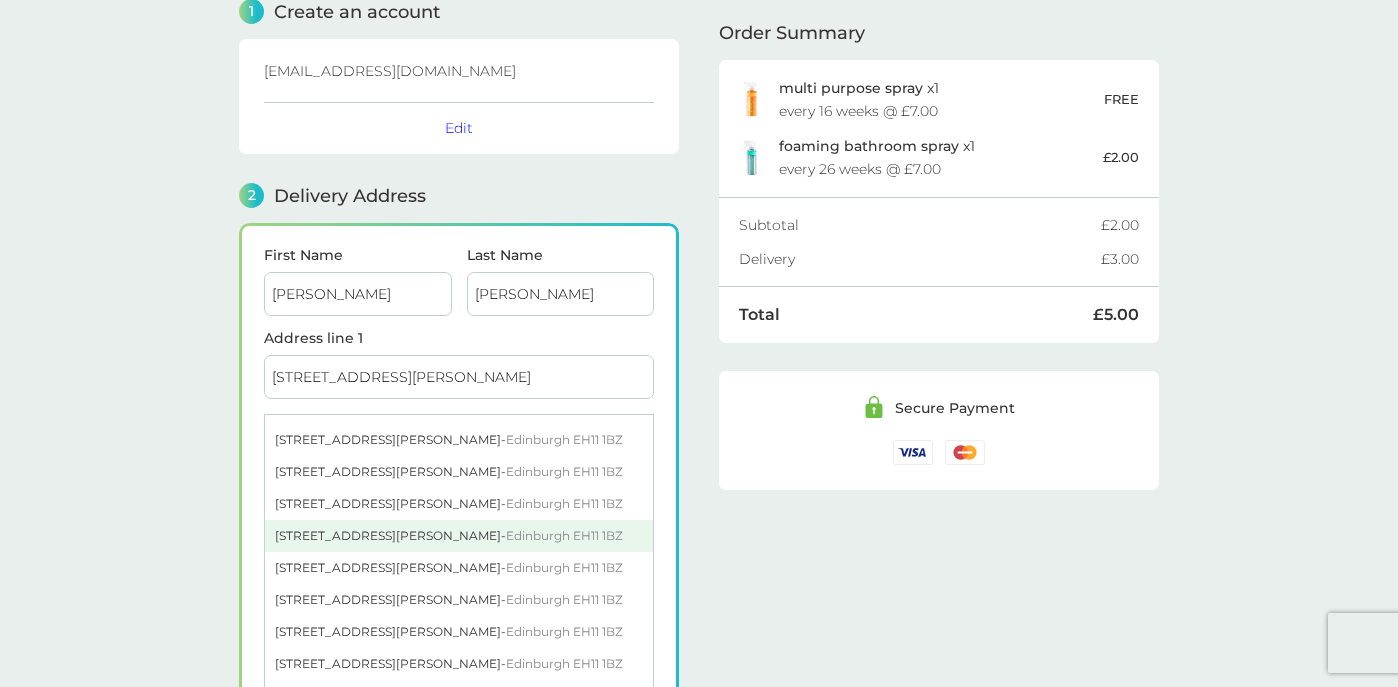 click on "Edinburgh EH11 1BZ" at bounding box center (564, 535) 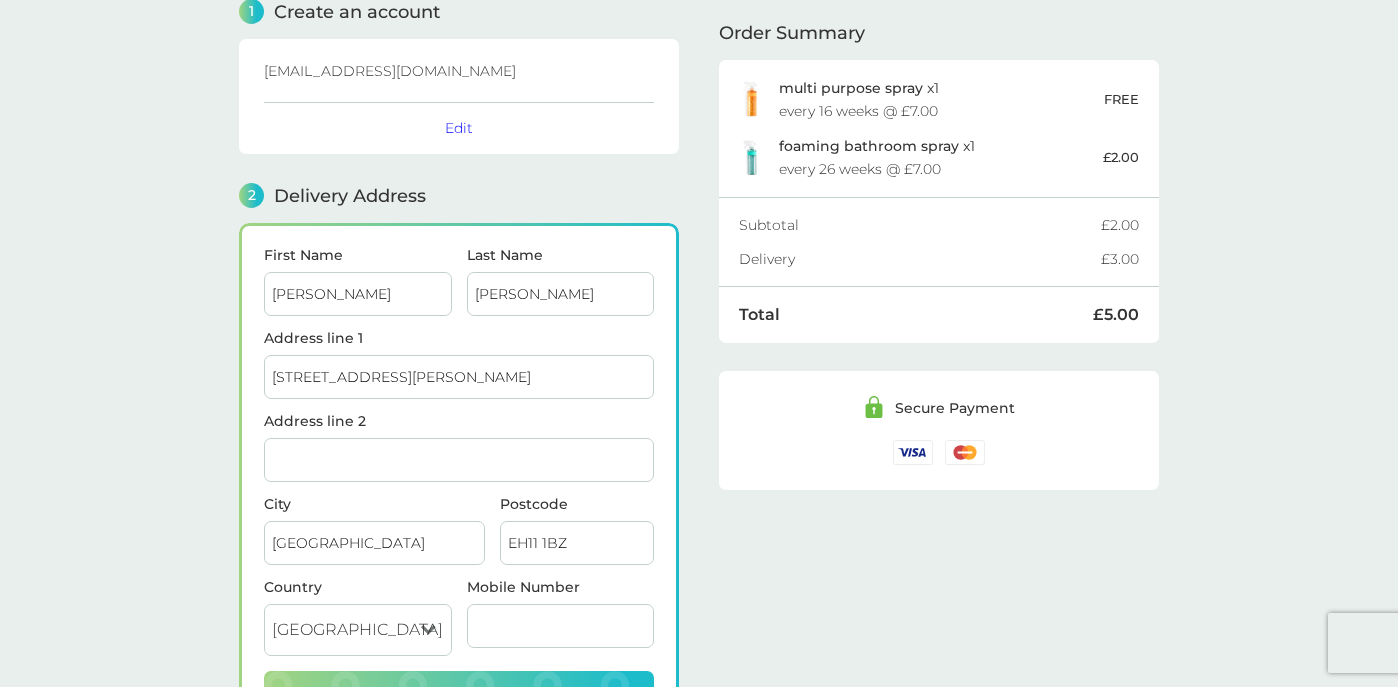 click on "Address line 2" at bounding box center (459, 460) 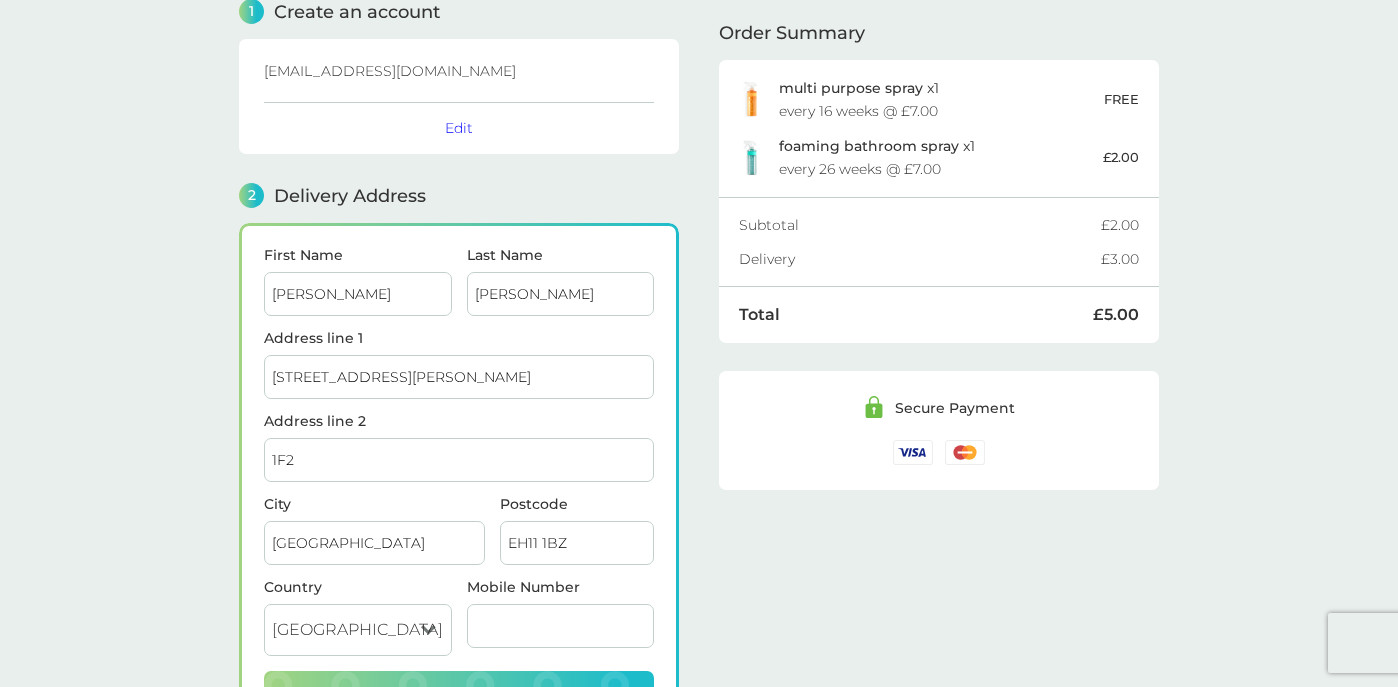 type on "1F2" 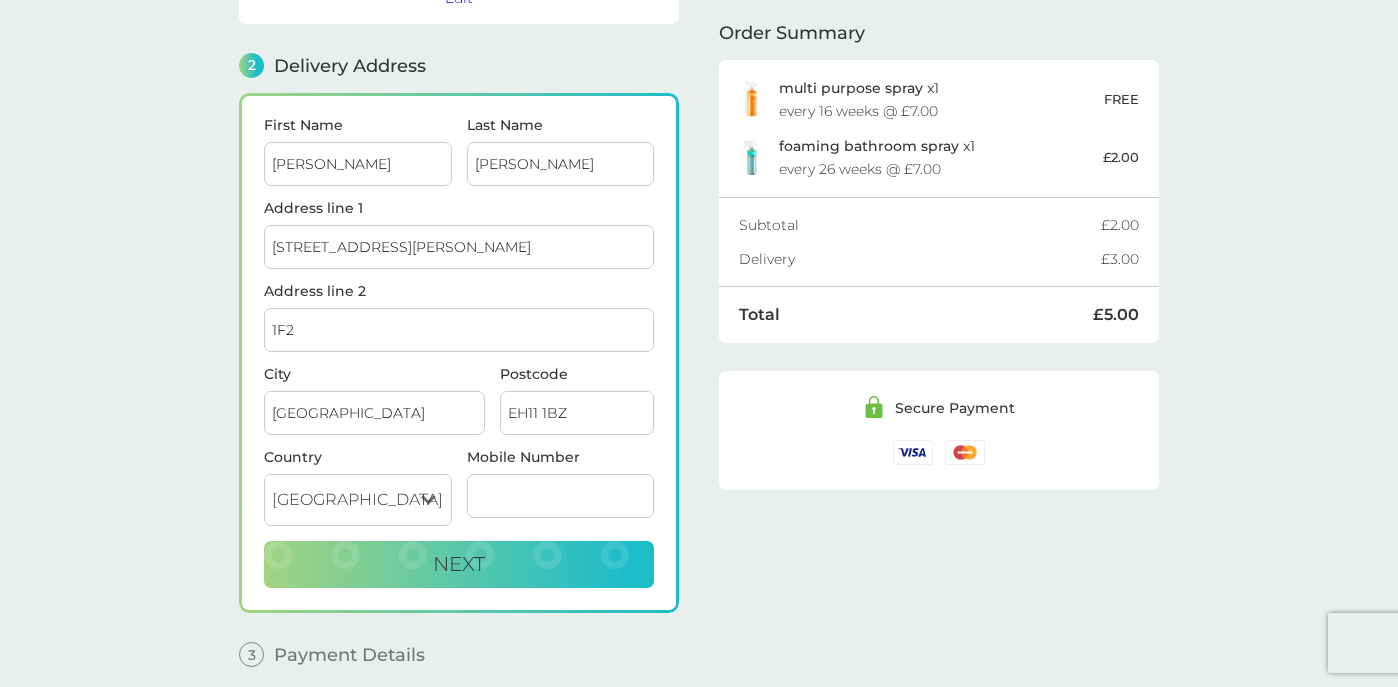 scroll, scrollTop: 224, scrollLeft: 0, axis: vertical 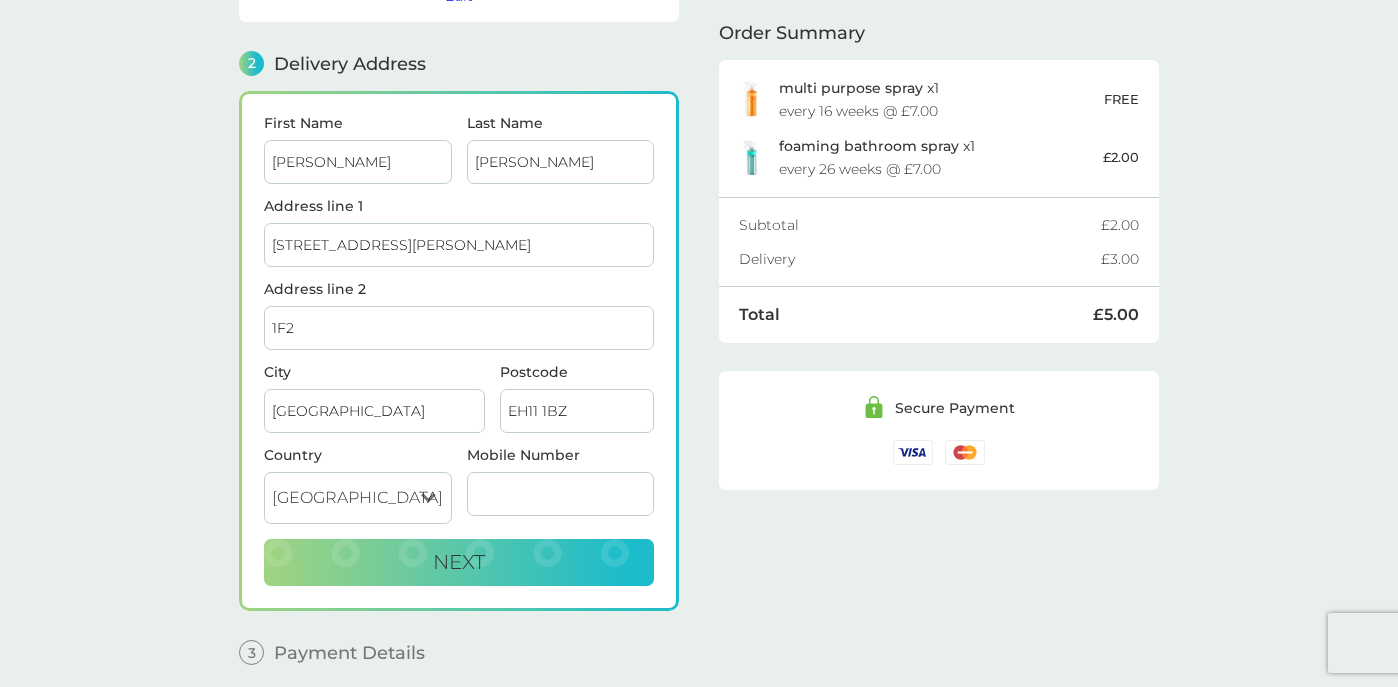 click on "Mobile Number" at bounding box center [561, 494] 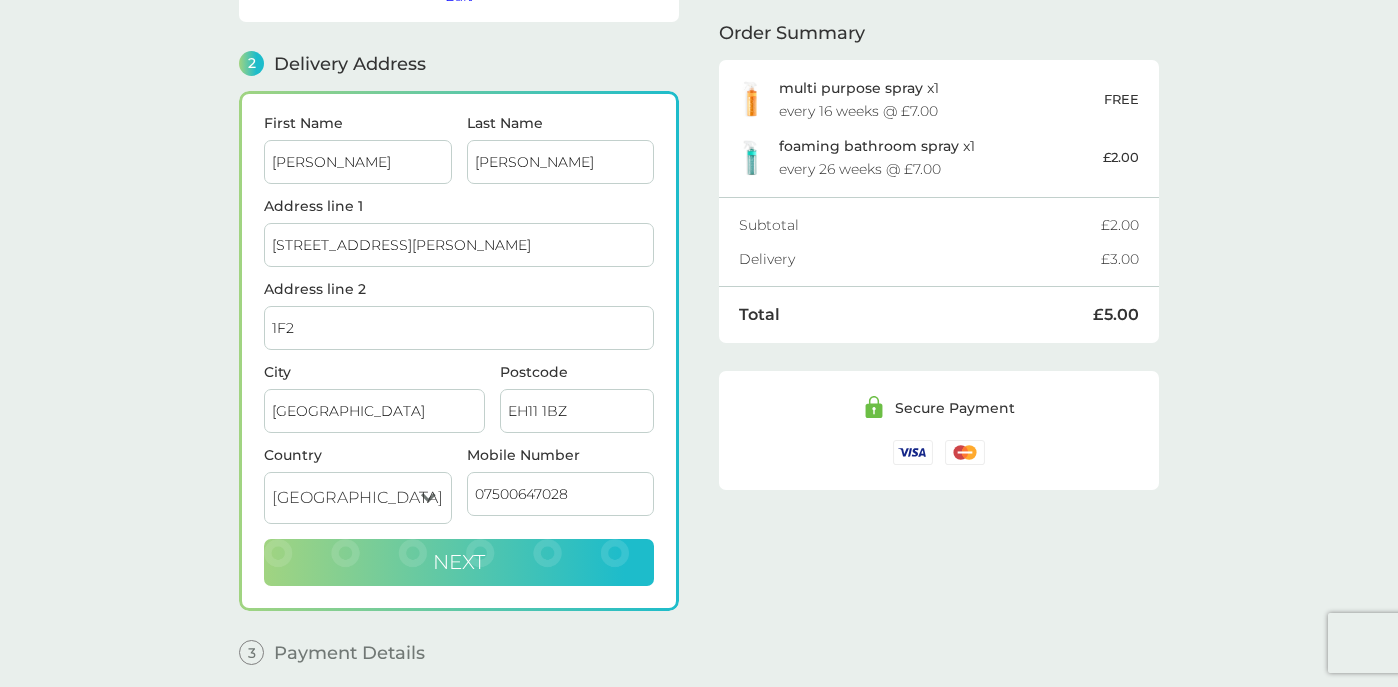 type on "07500647028" 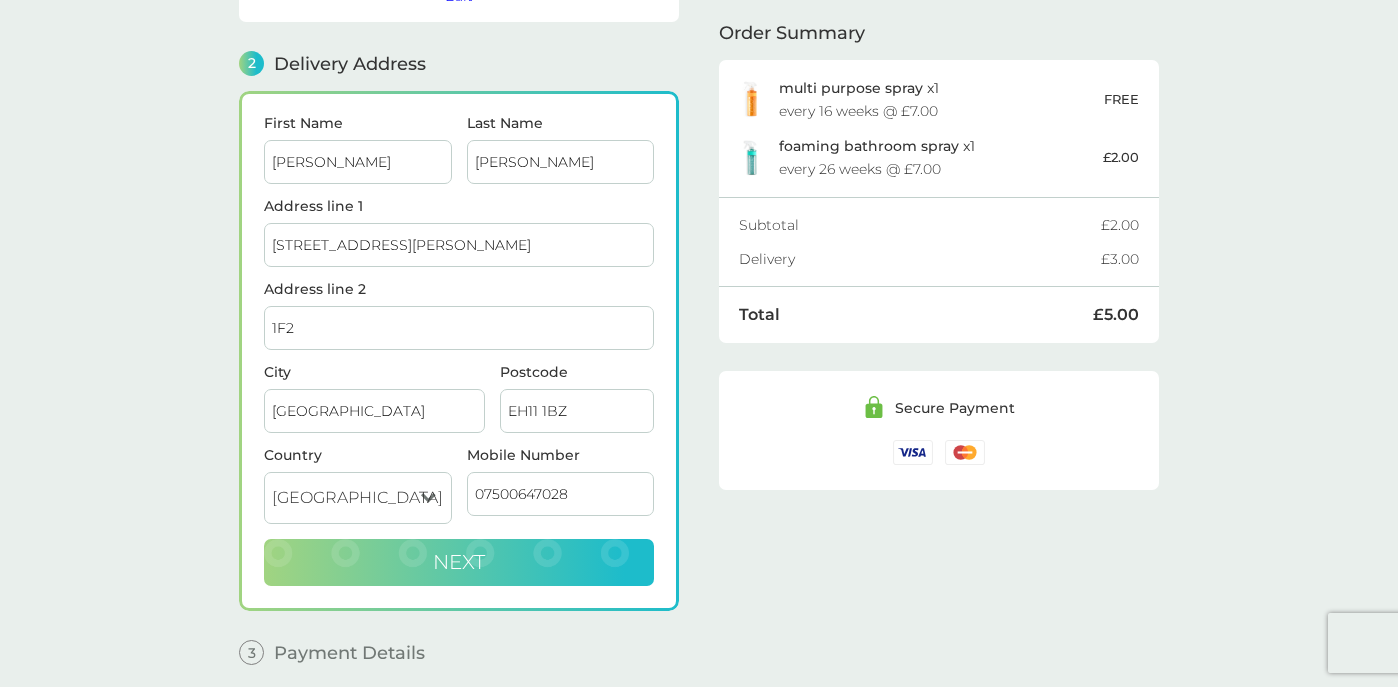click on "Next" at bounding box center (459, 563) 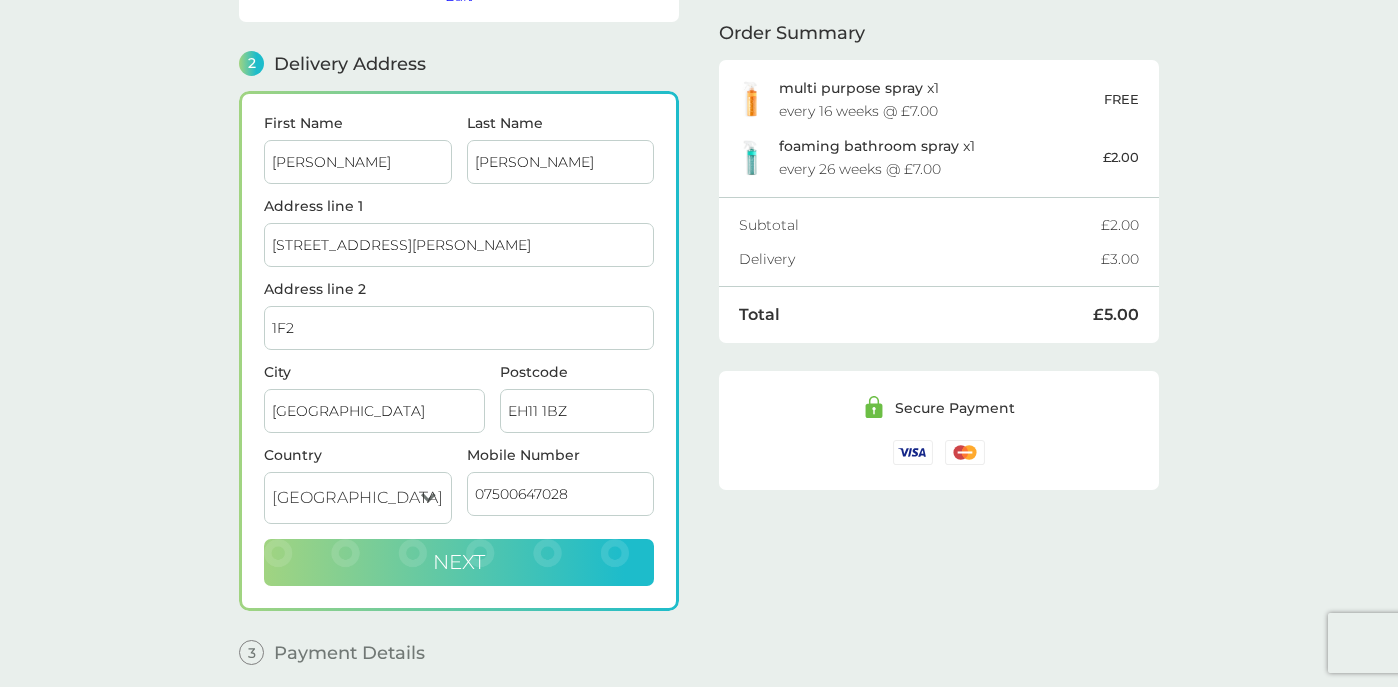 checkbox on "true" 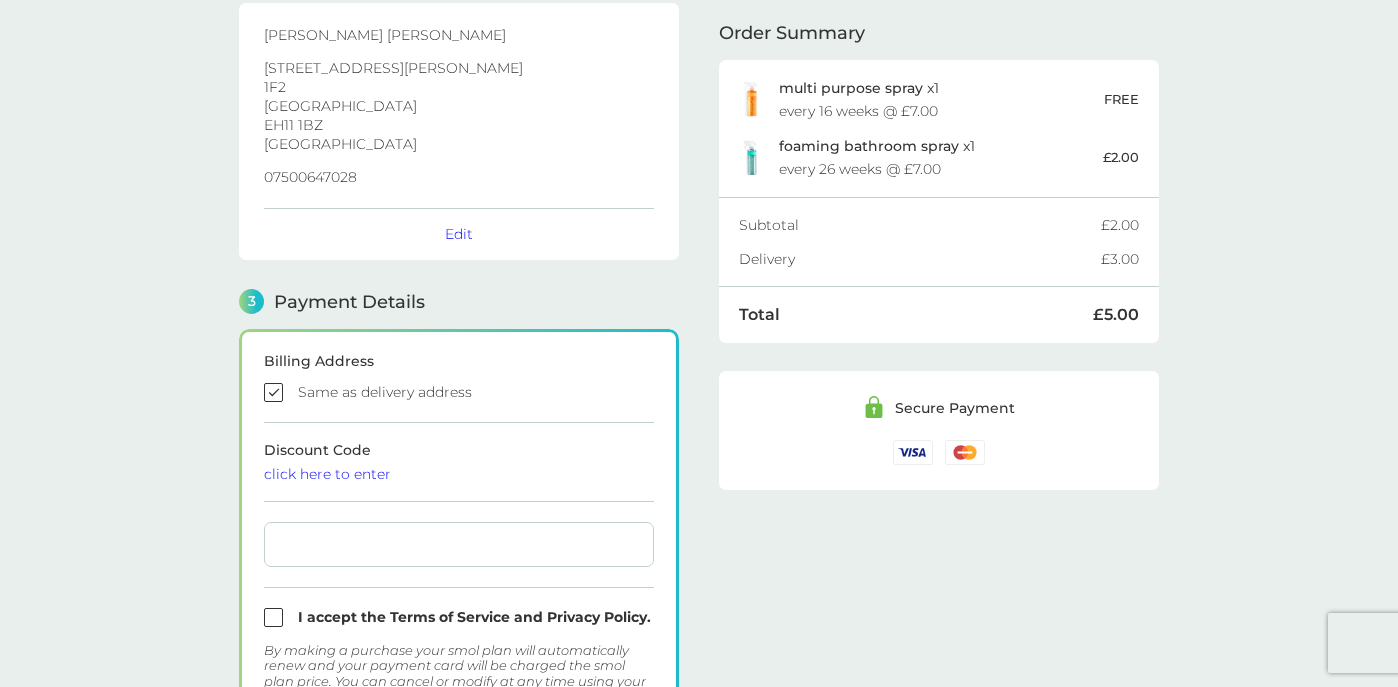 scroll, scrollTop: 598, scrollLeft: 0, axis: vertical 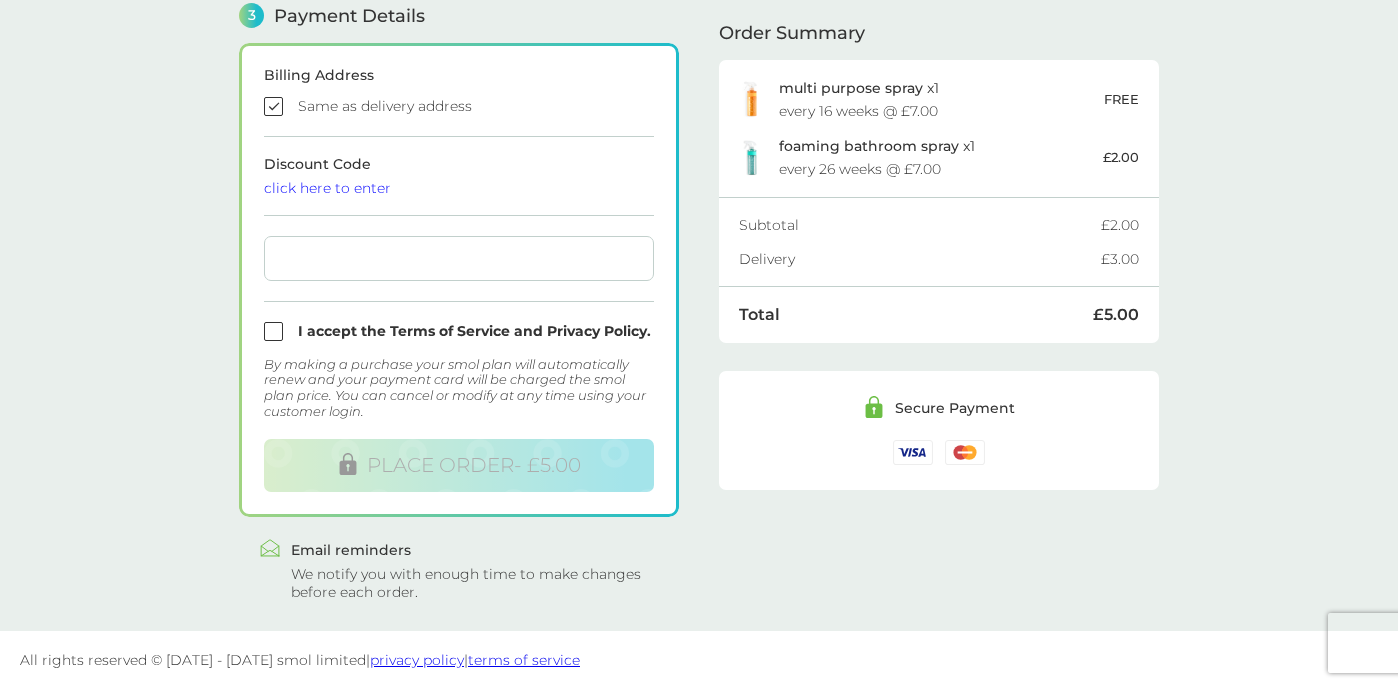 click at bounding box center [459, 331] 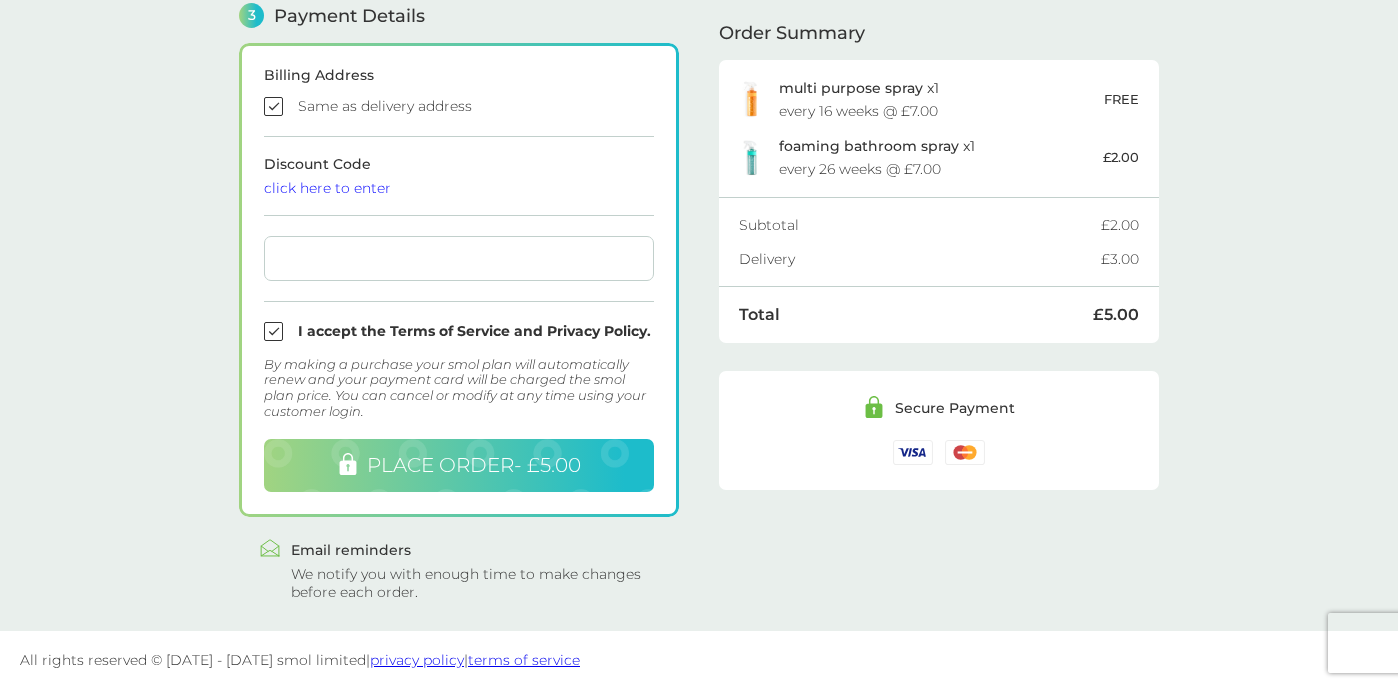 click on "PLACE ORDER  -   £5.00" at bounding box center (474, 465) 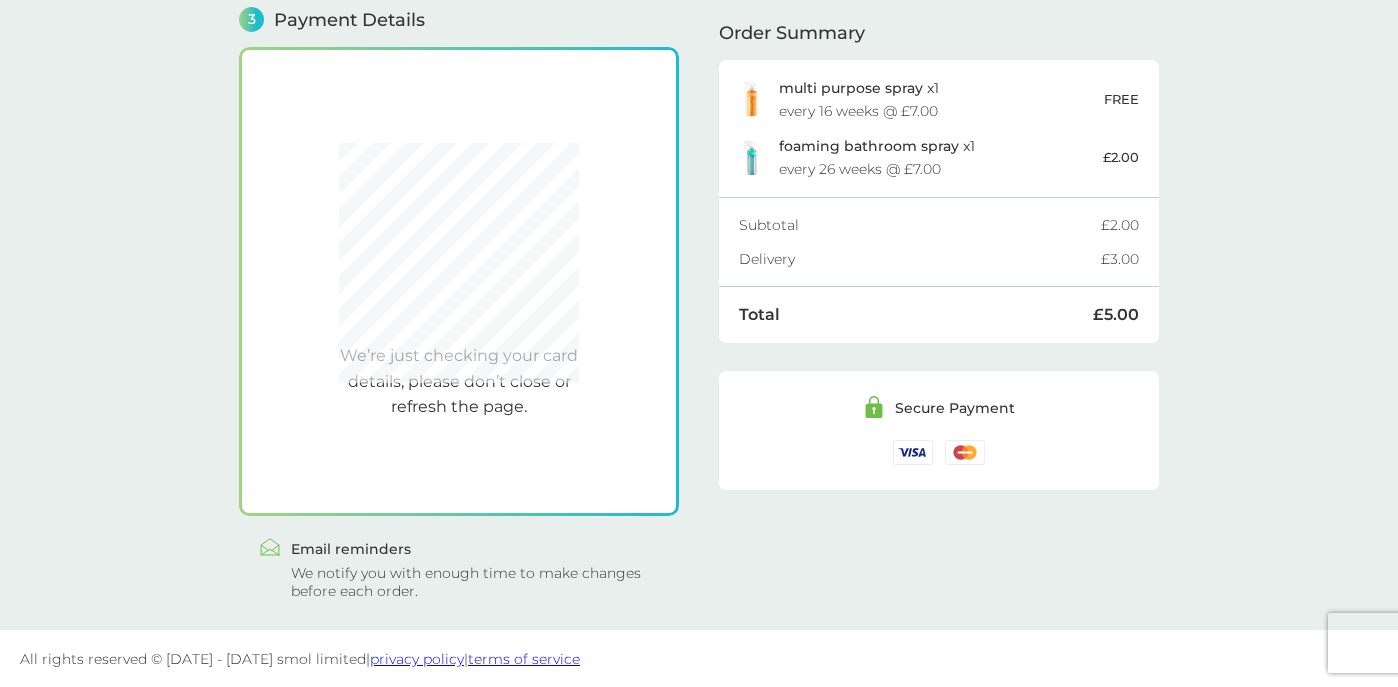 scroll, scrollTop: 570, scrollLeft: 0, axis: vertical 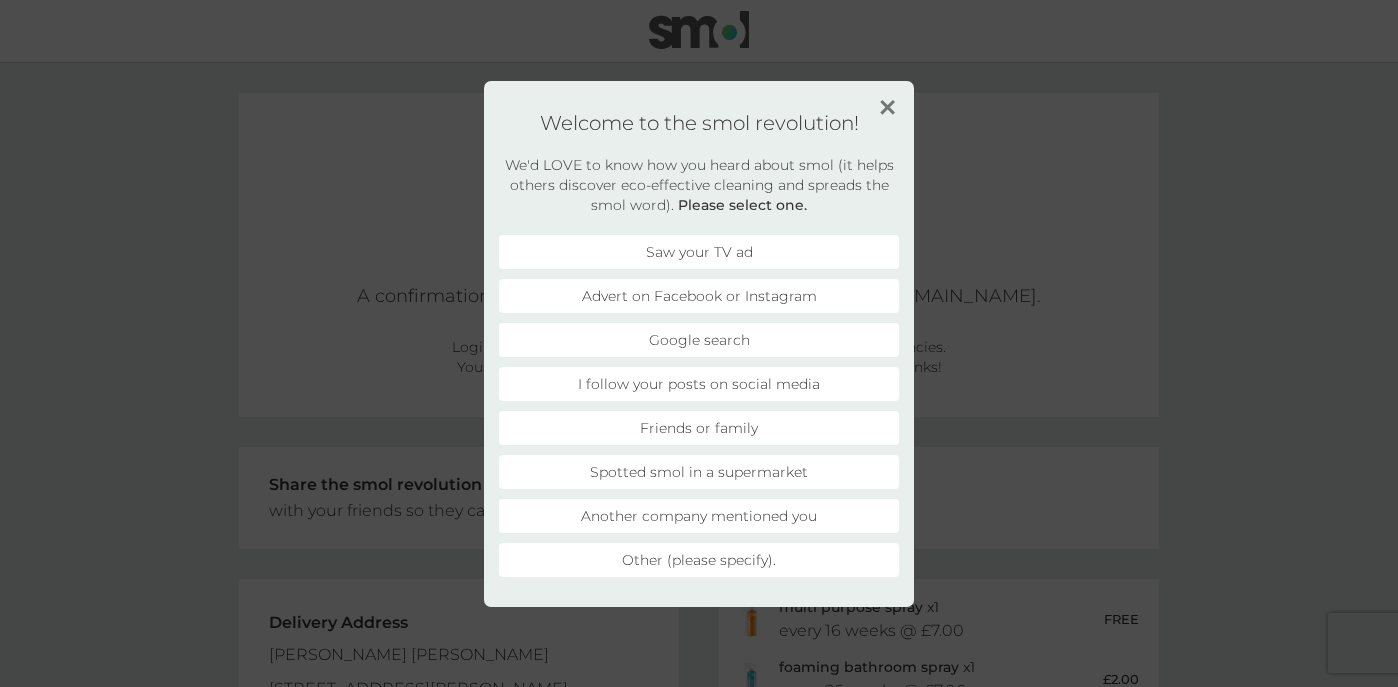 click on "Friends or family" at bounding box center (699, 428) 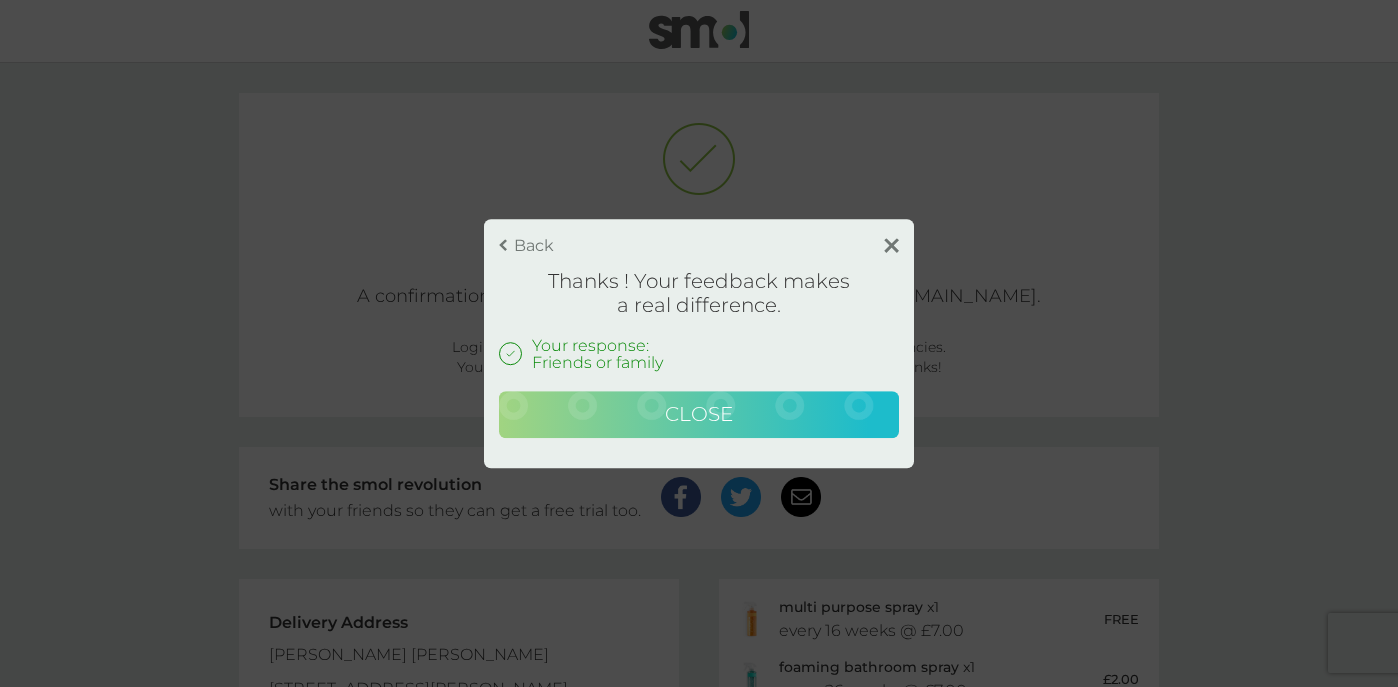 click on "Close" at bounding box center [699, 415] 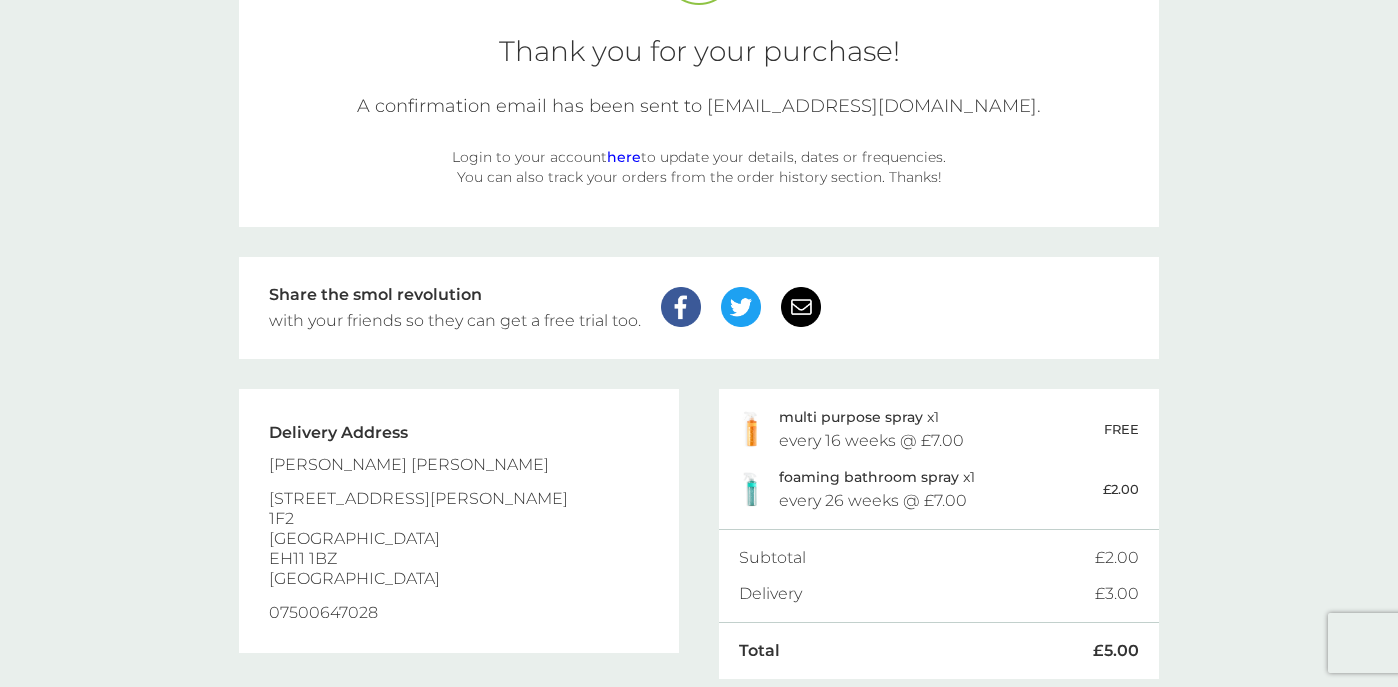 scroll, scrollTop: 178, scrollLeft: 0, axis: vertical 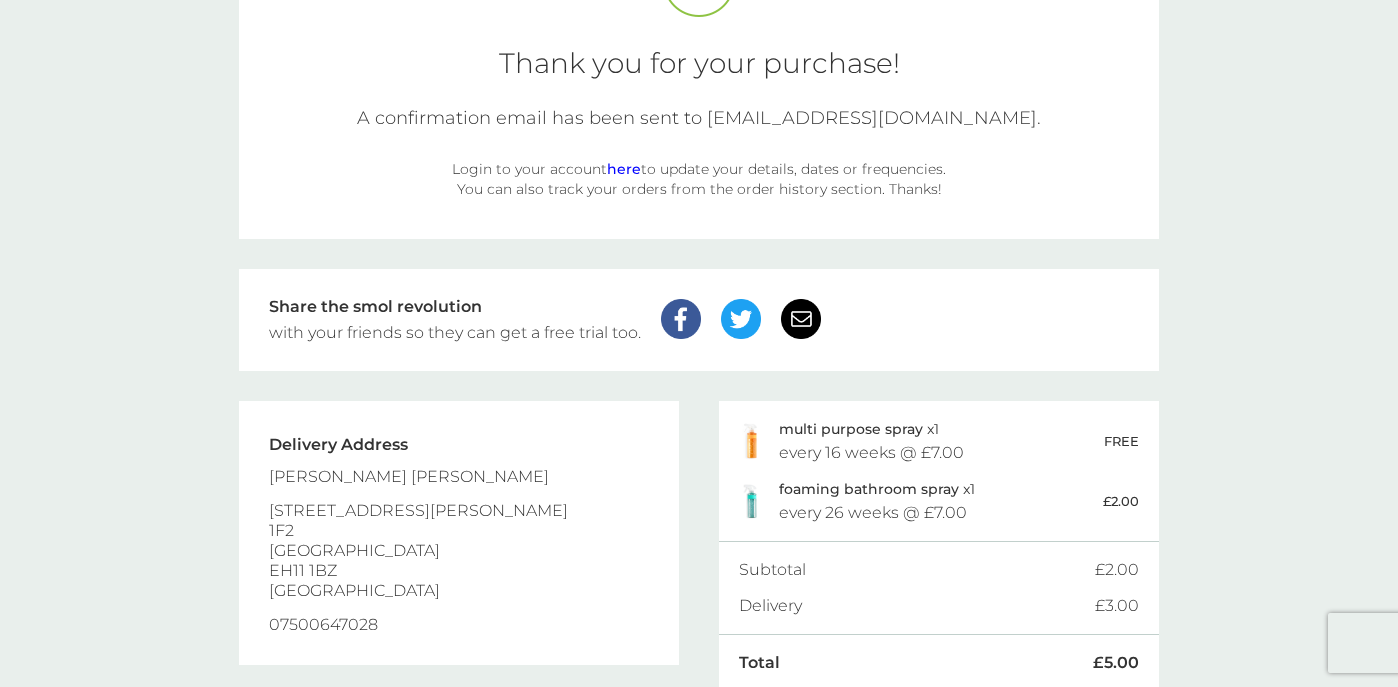 click on "here" at bounding box center (624, 169) 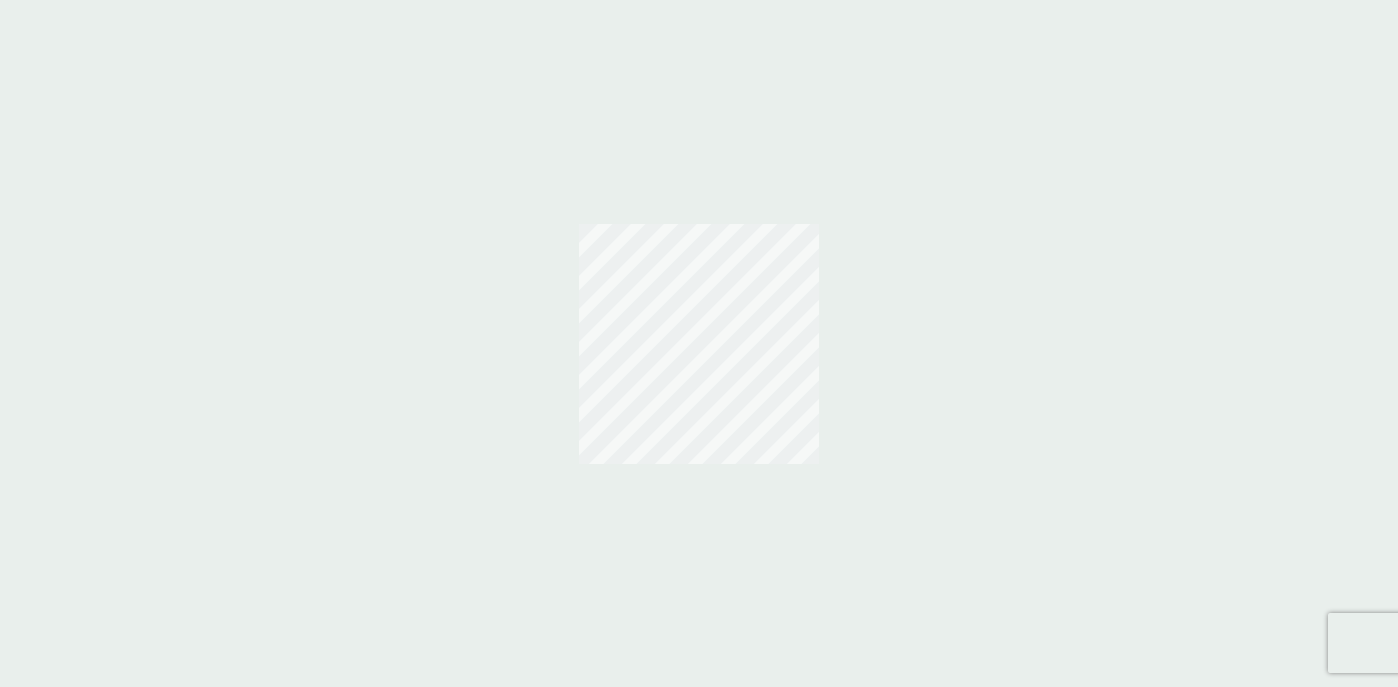 scroll, scrollTop: 0, scrollLeft: 0, axis: both 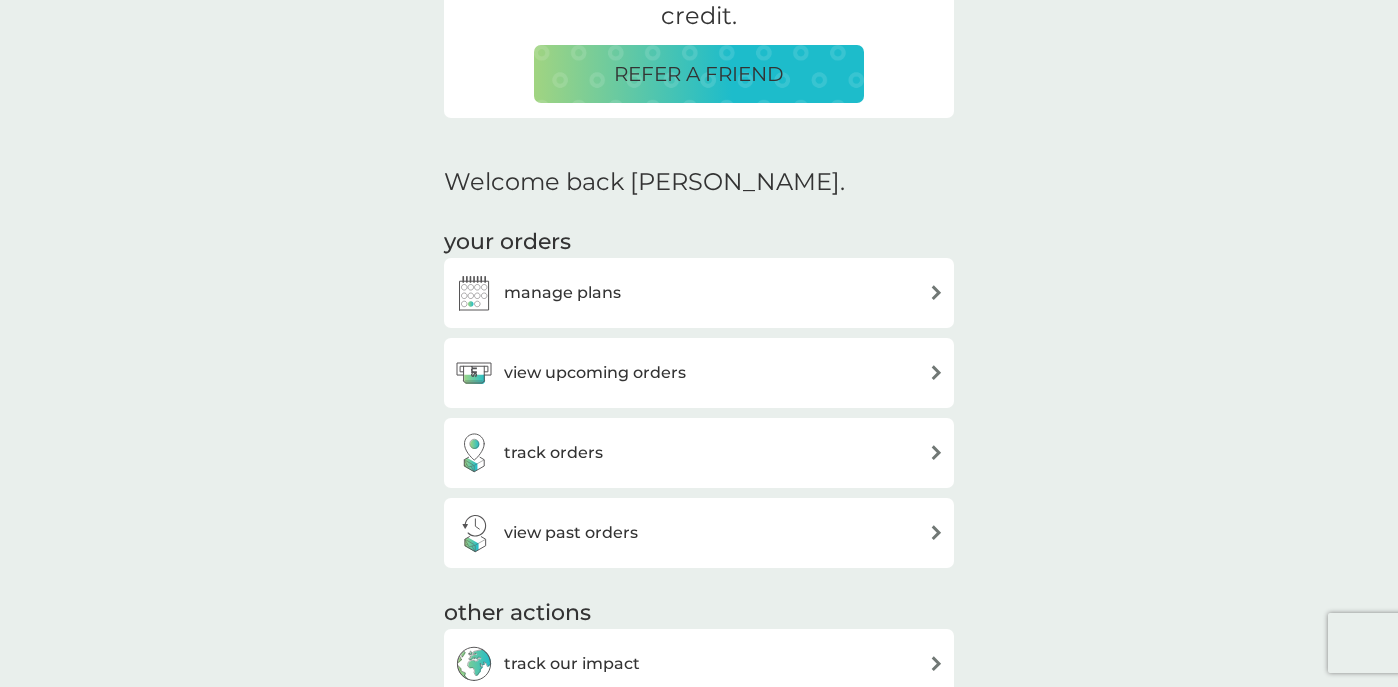 click on "track orders" at bounding box center [699, 453] 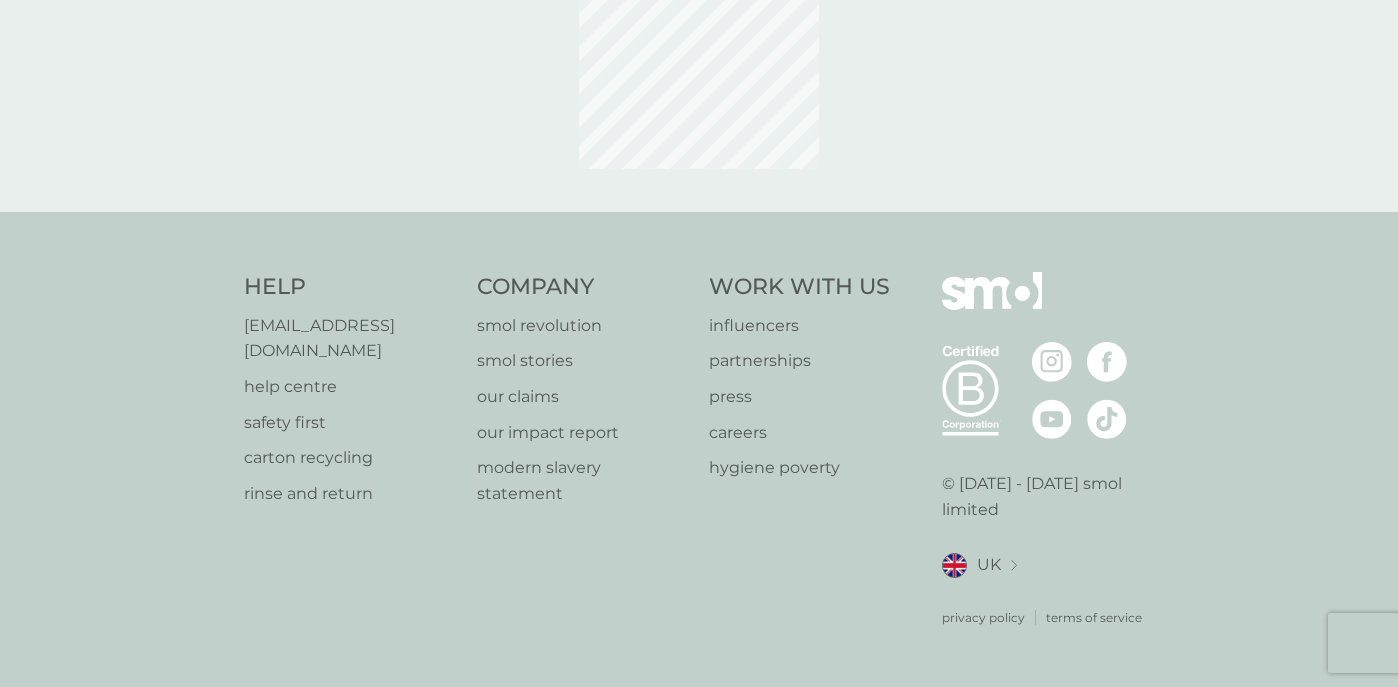 scroll, scrollTop: 0, scrollLeft: 0, axis: both 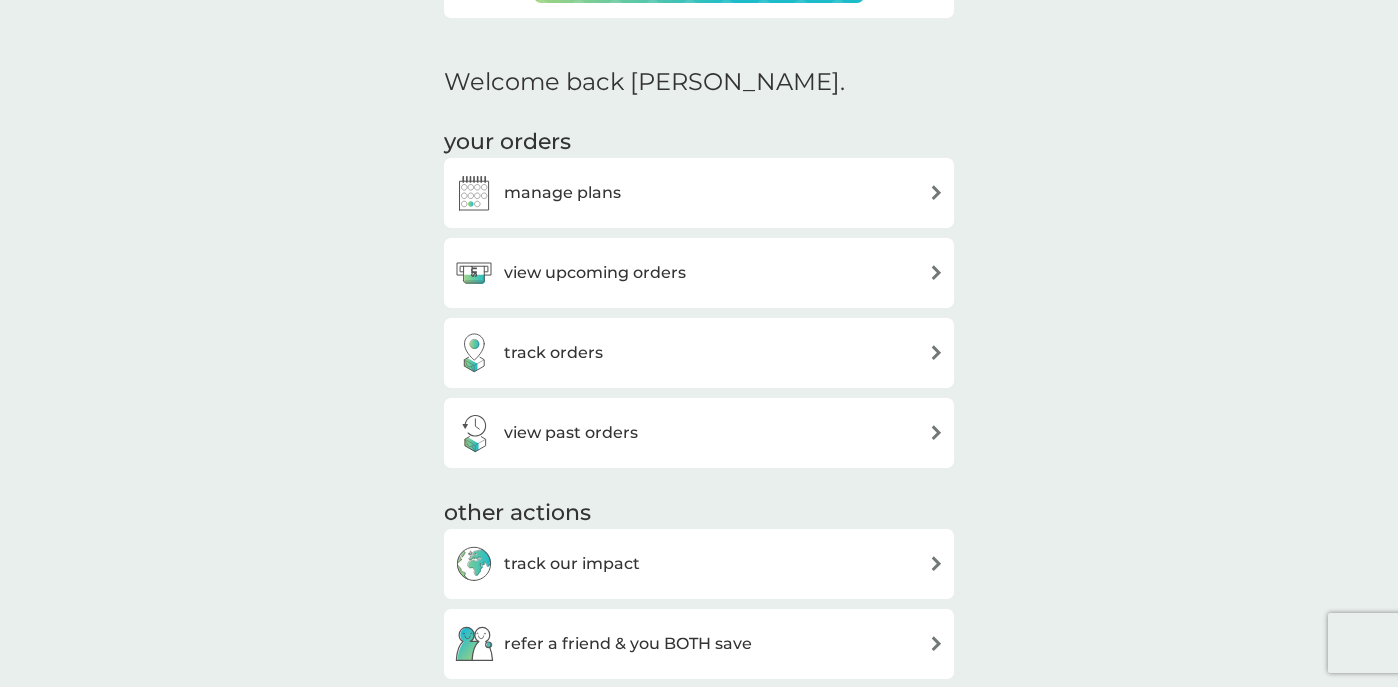 click on "view upcoming orders" at bounding box center (595, 273) 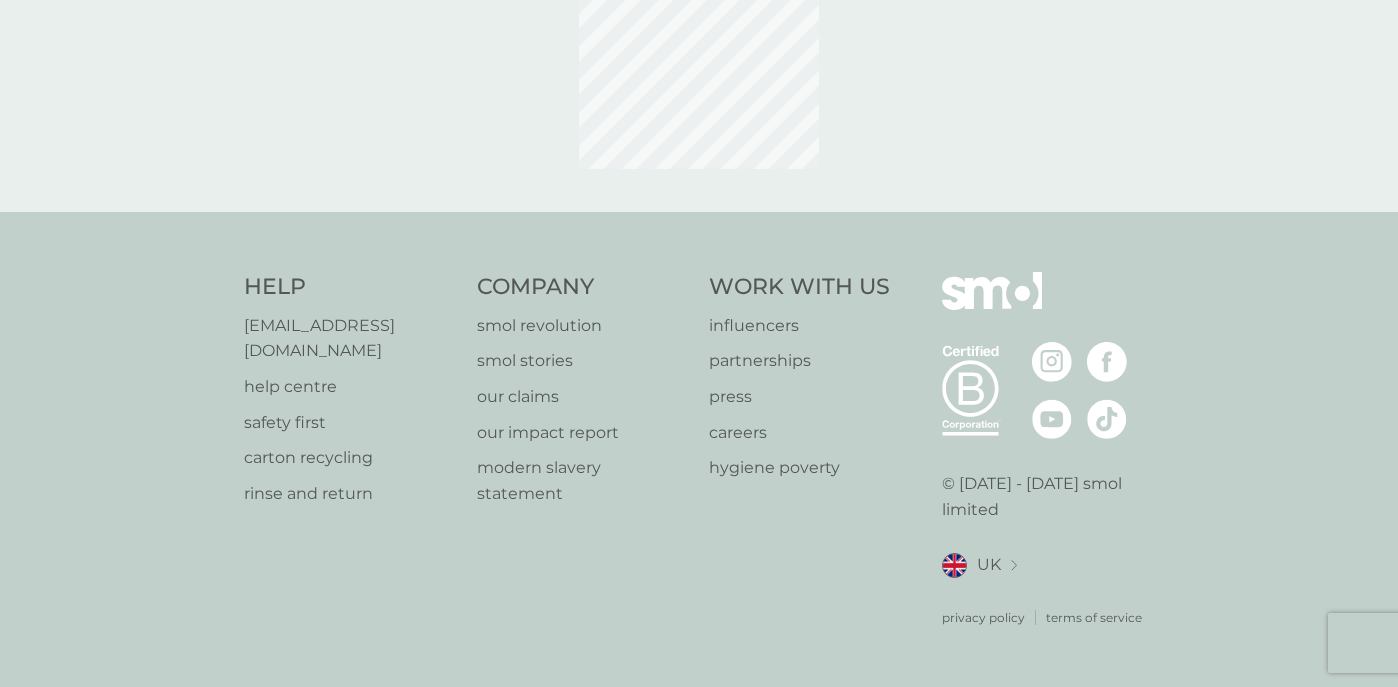 scroll, scrollTop: 0, scrollLeft: 0, axis: both 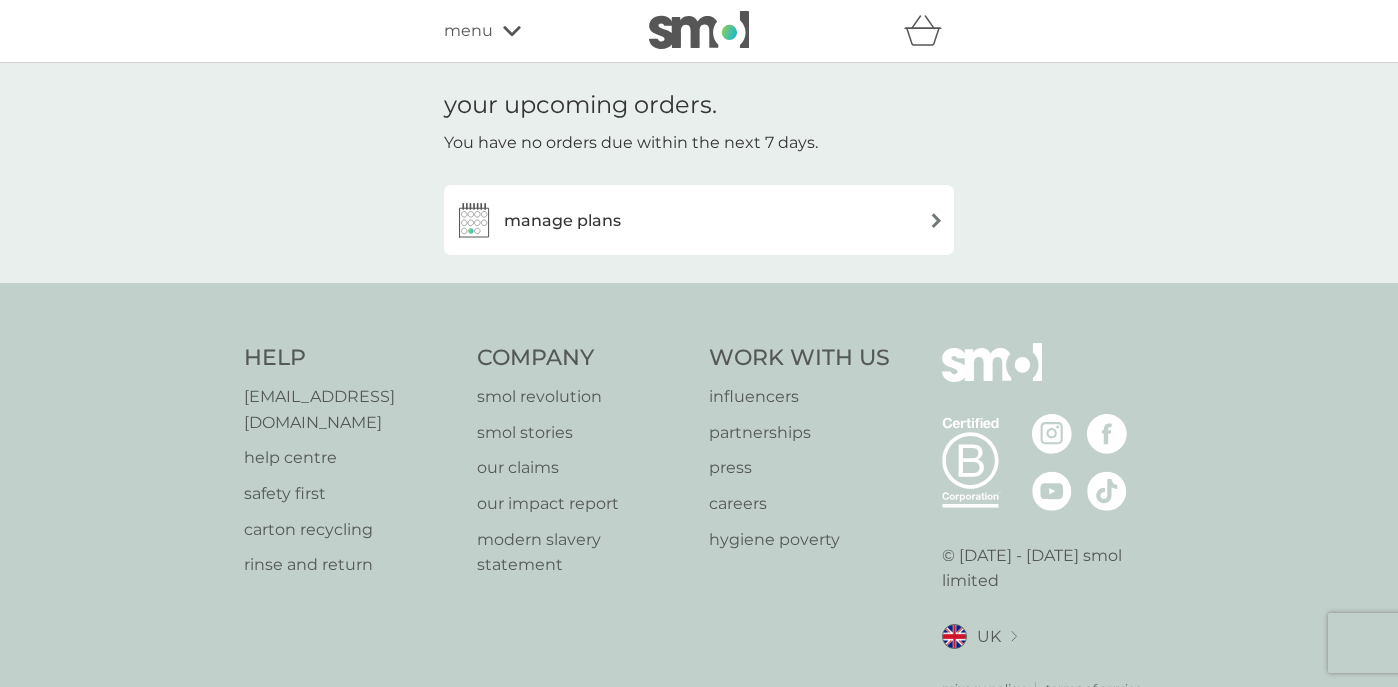 click on "manage plans" at bounding box center [699, 220] 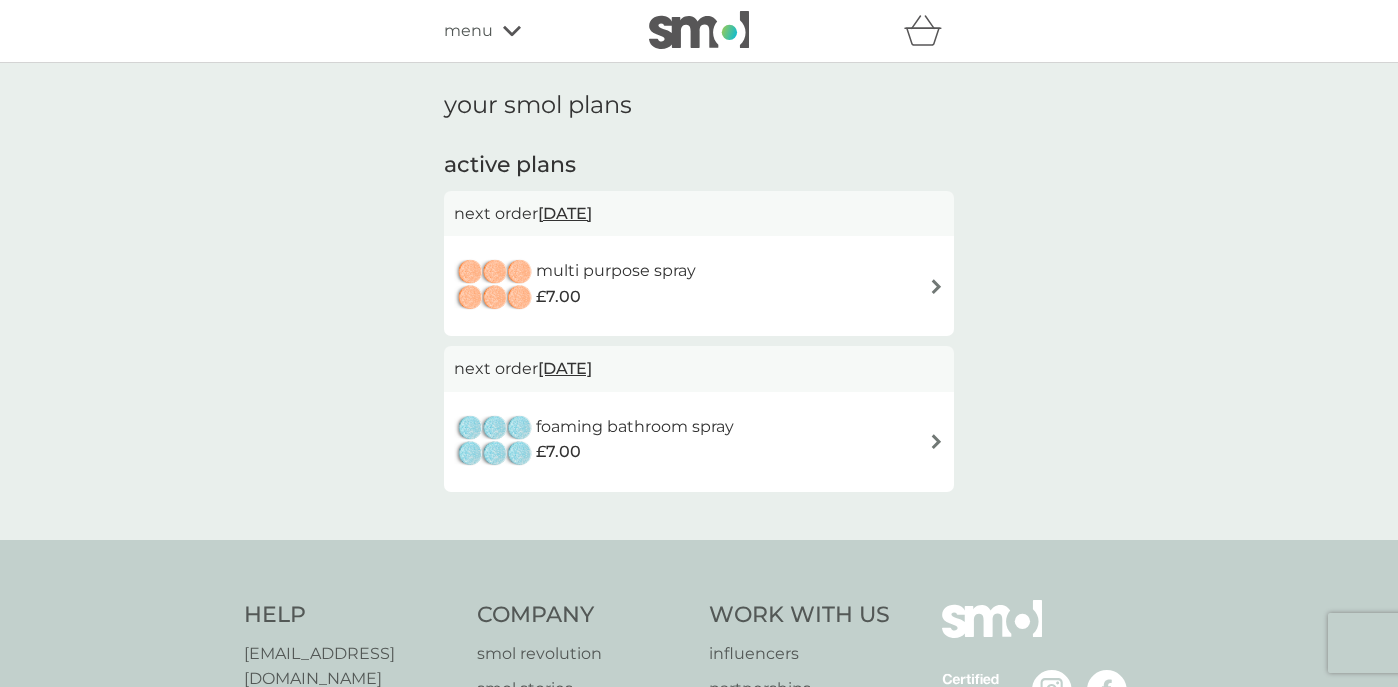 click on "multi purpose spray £7.00" at bounding box center (699, 286) 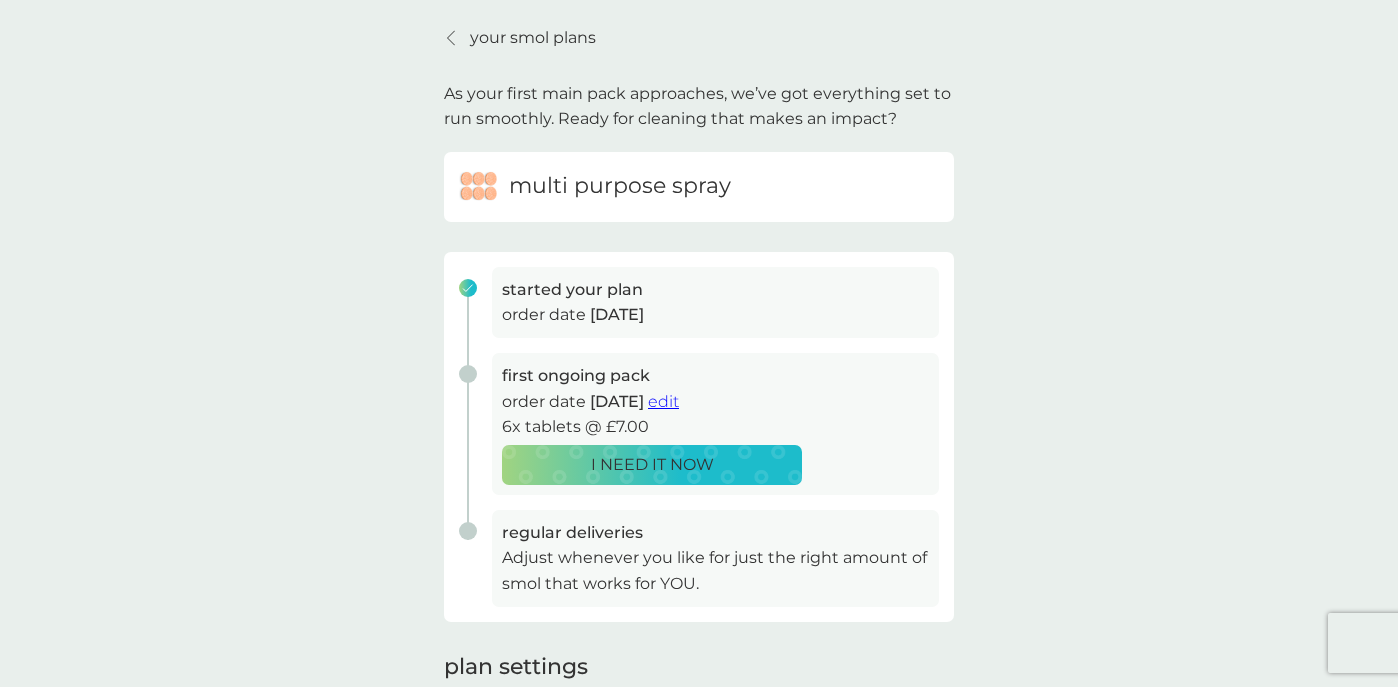scroll, scrollTop: 67, scrollLeft: 0, axis: vertical 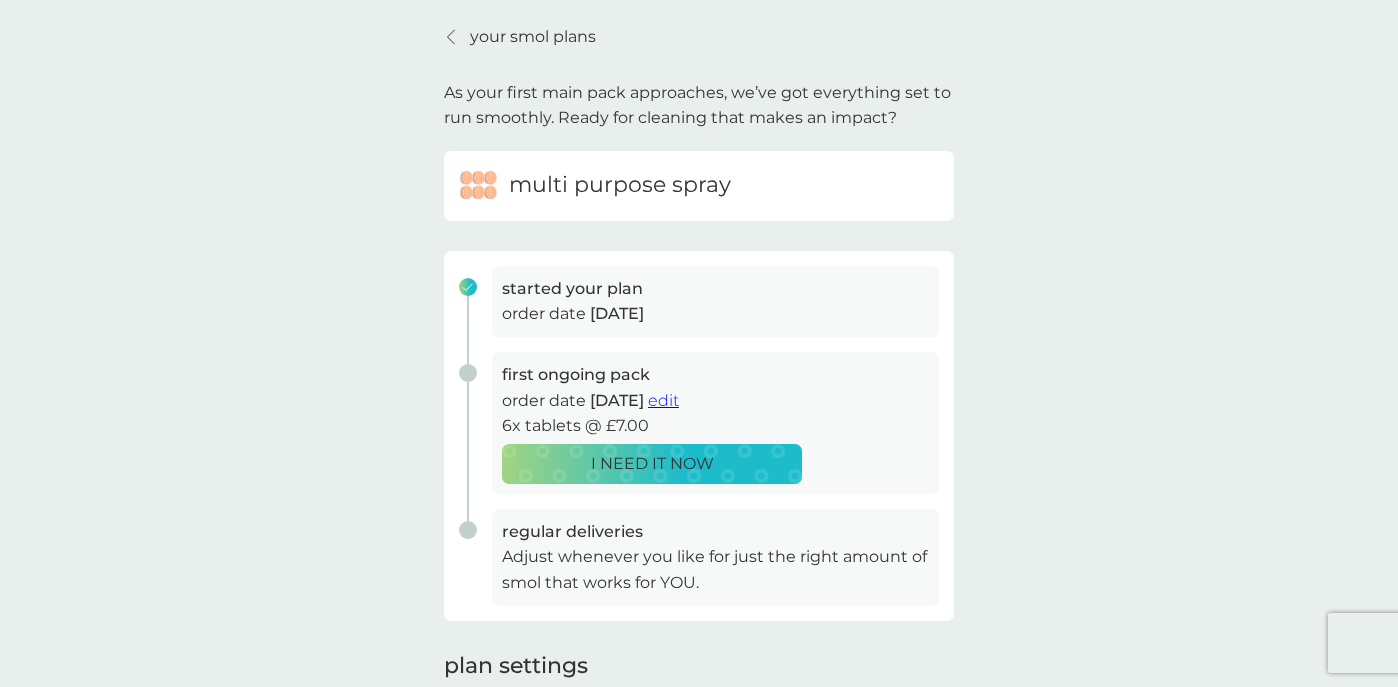 click on "edit" at bounding box center [663, 400] 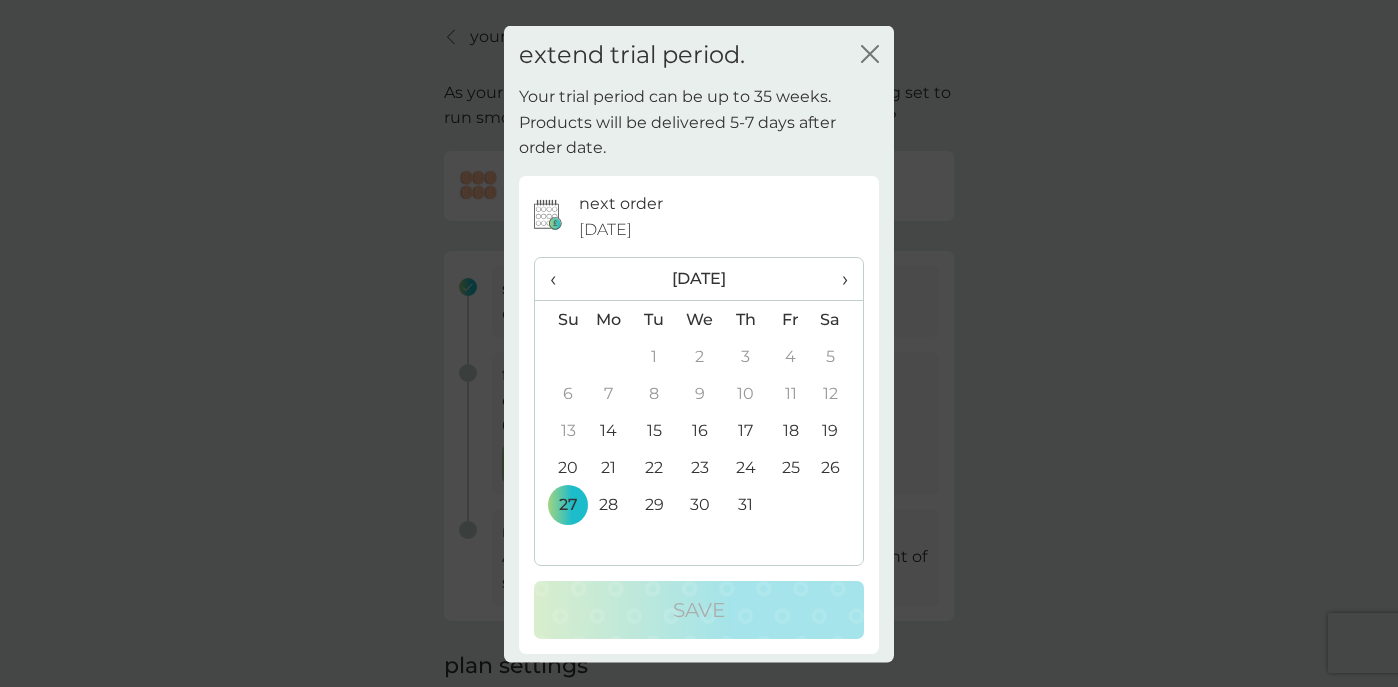 click on "›" at bounding box center (838, 279) 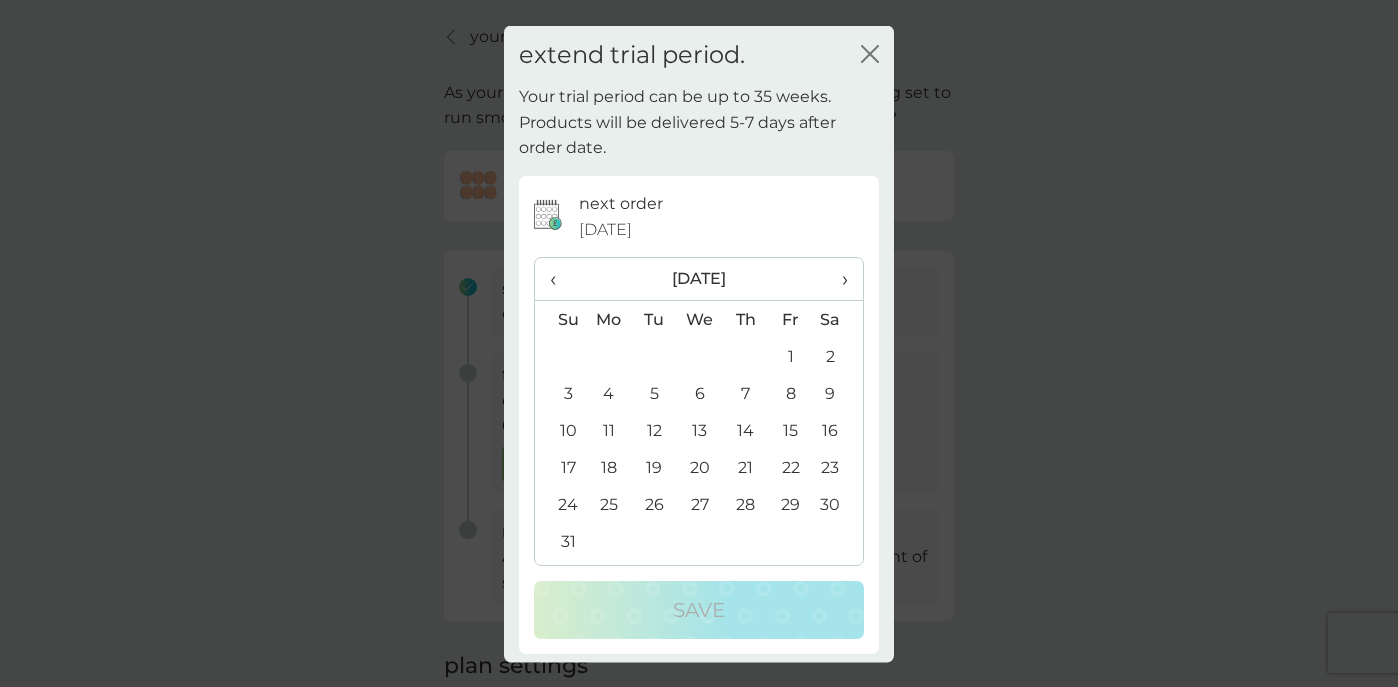 click on "‹" at bounding box center [560, 279] 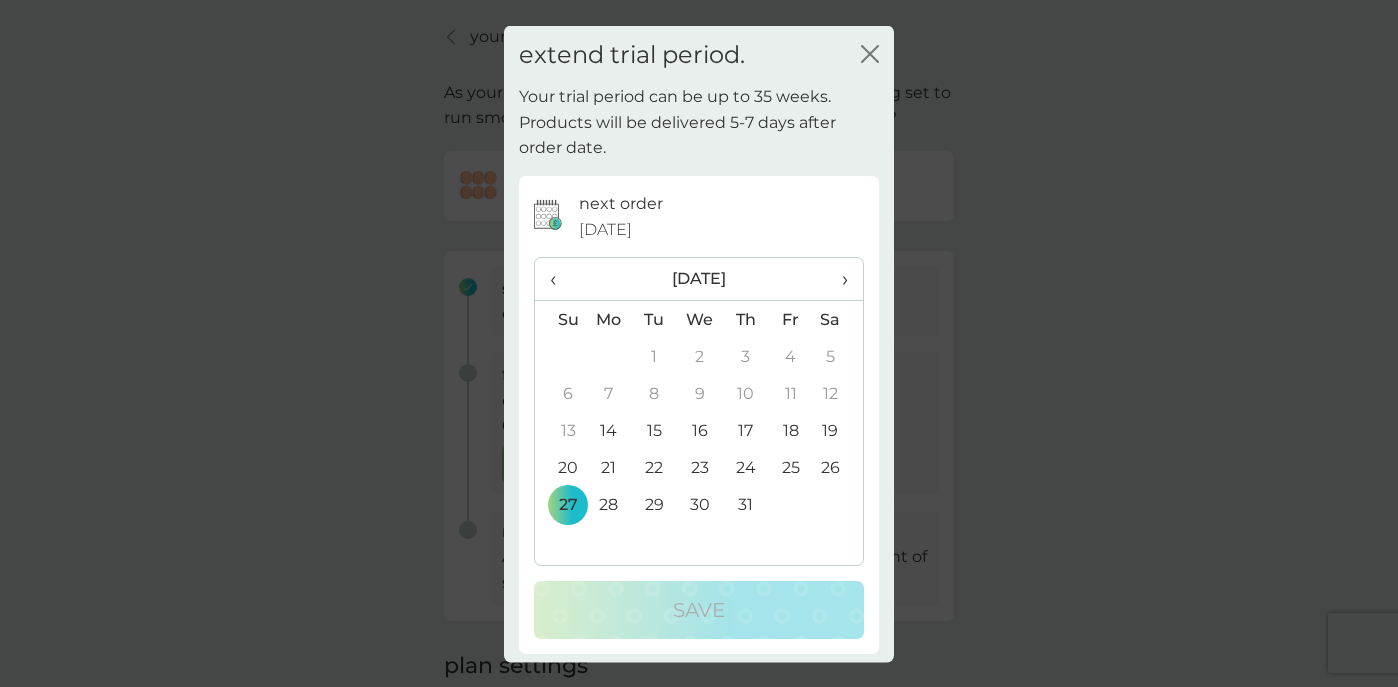 click on "›" at bounding box center [838, 279] 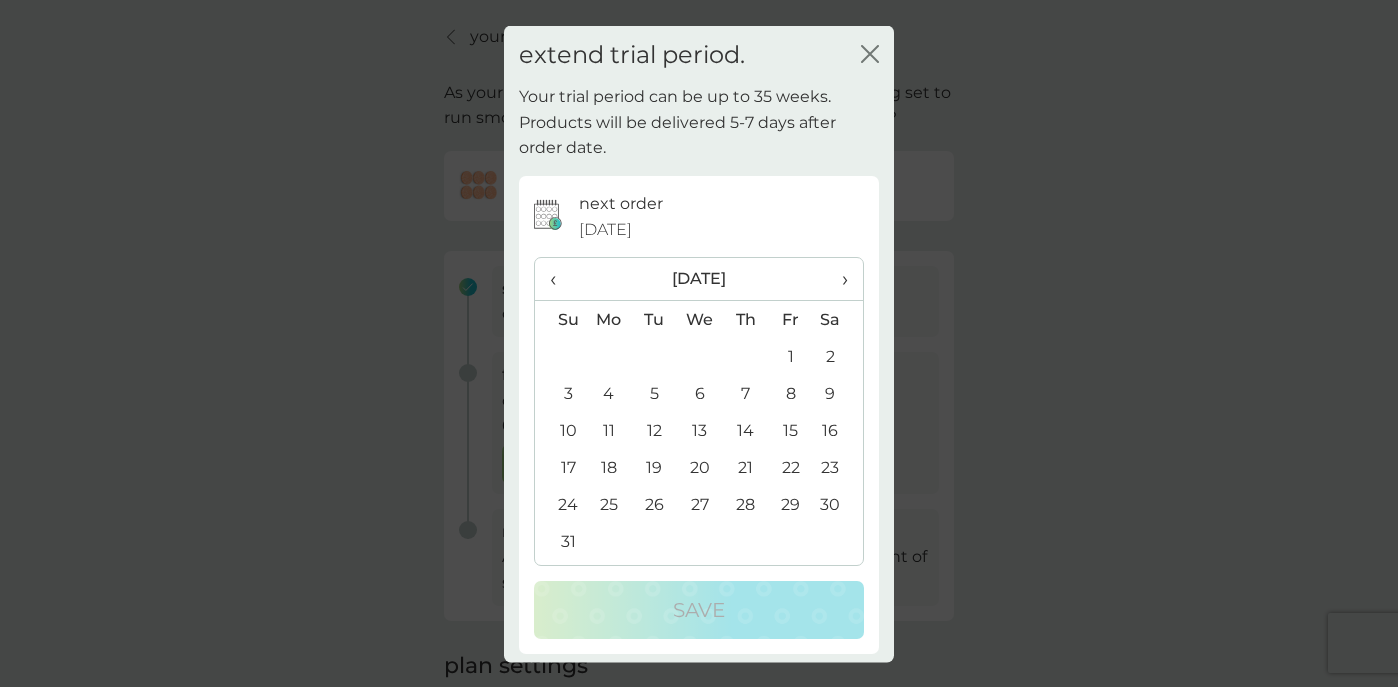 click on "10" at bounding box center (560, 430) 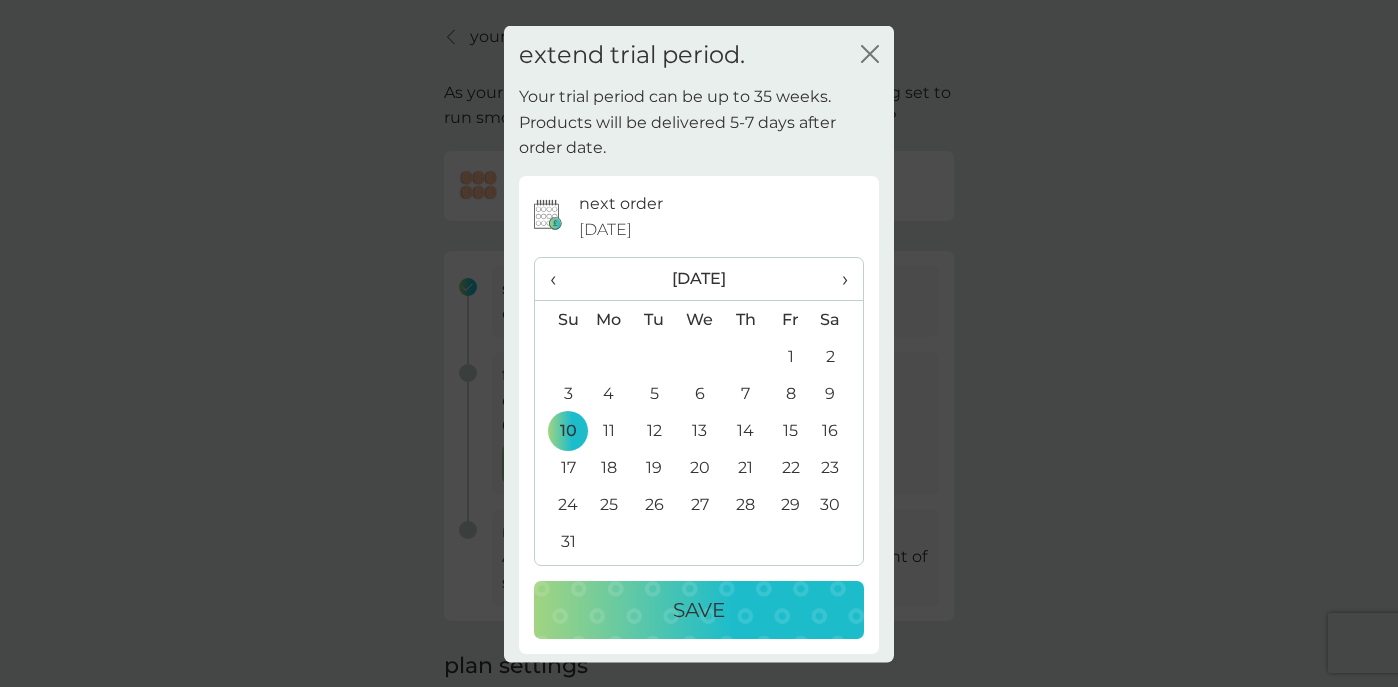 click on "Save" at bounding box center [699, 610] 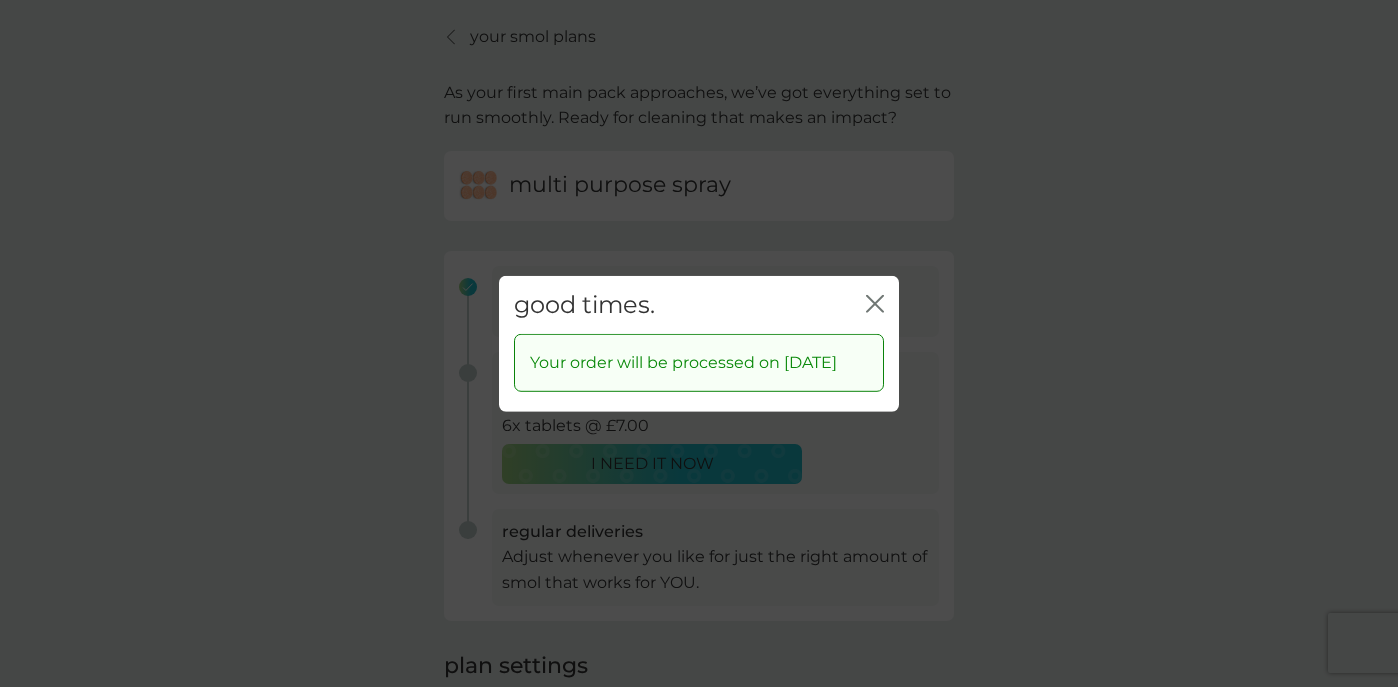 click 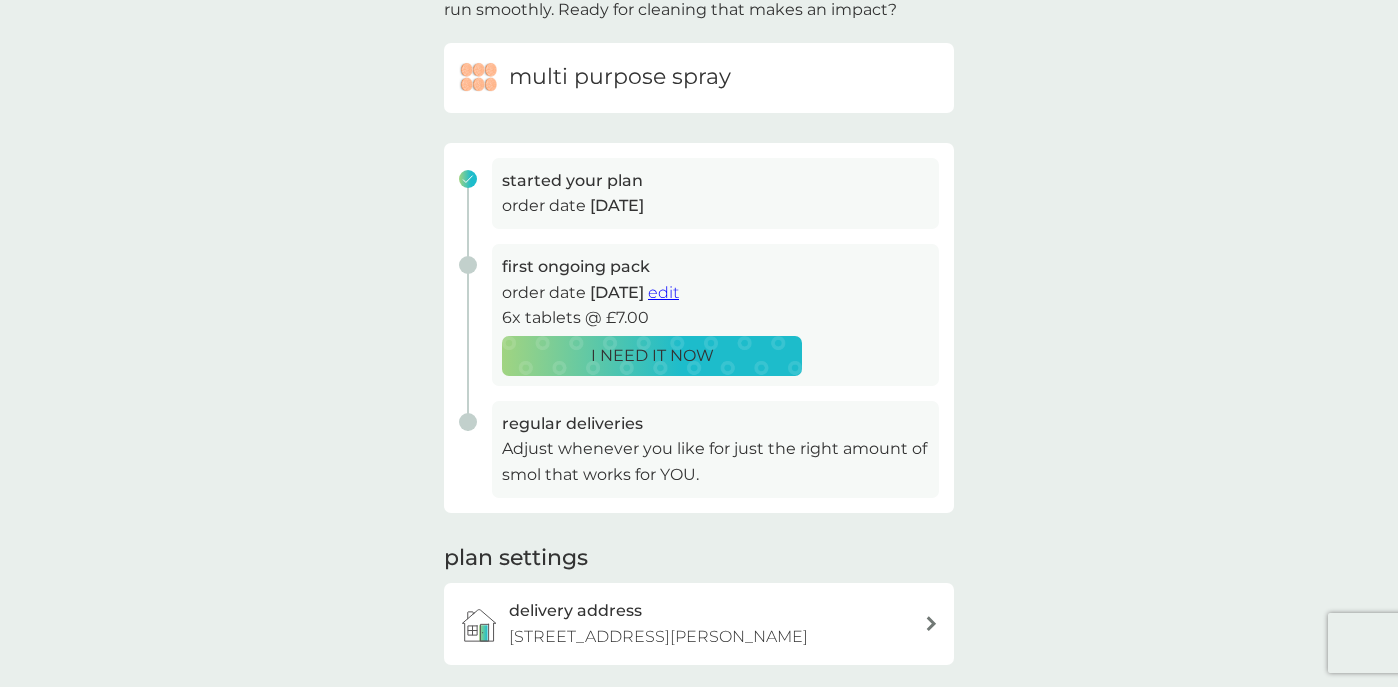 scroll, scrollTop: 0, scrollLeft: 0, axis: both 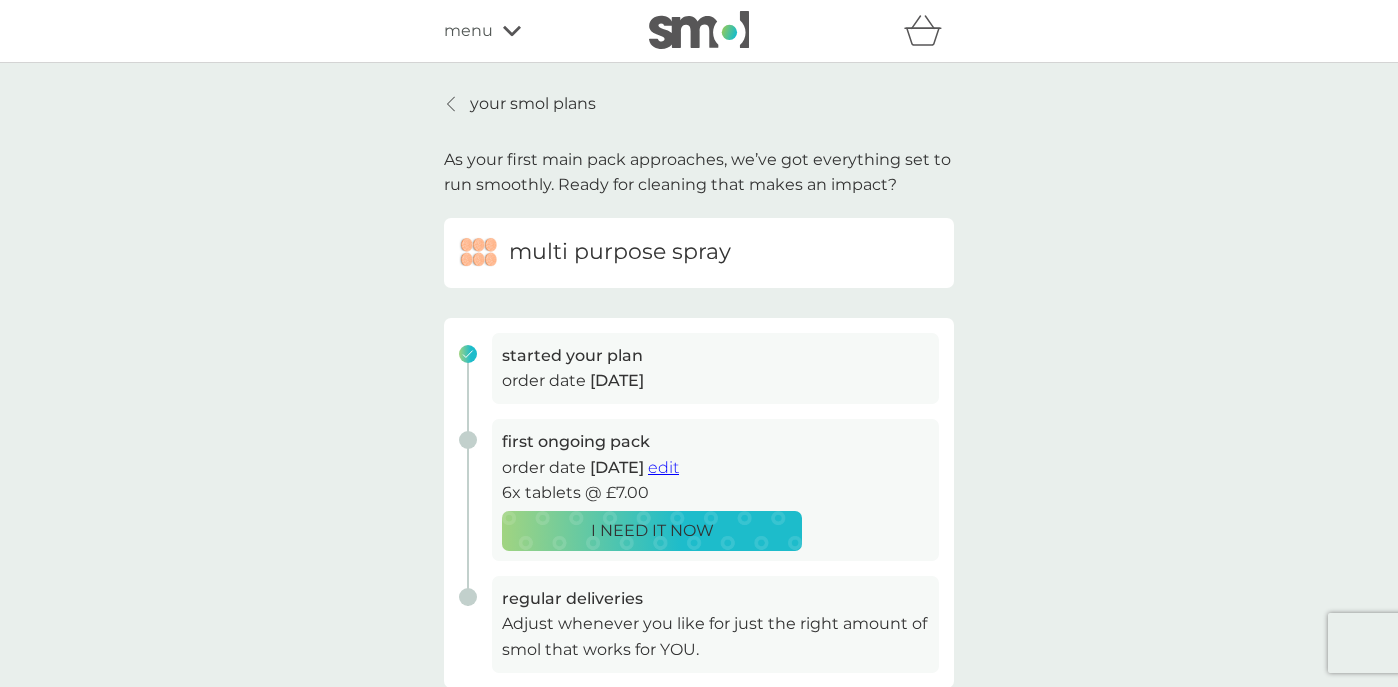 click on "your smol plans" at bounding box center [533, 104] 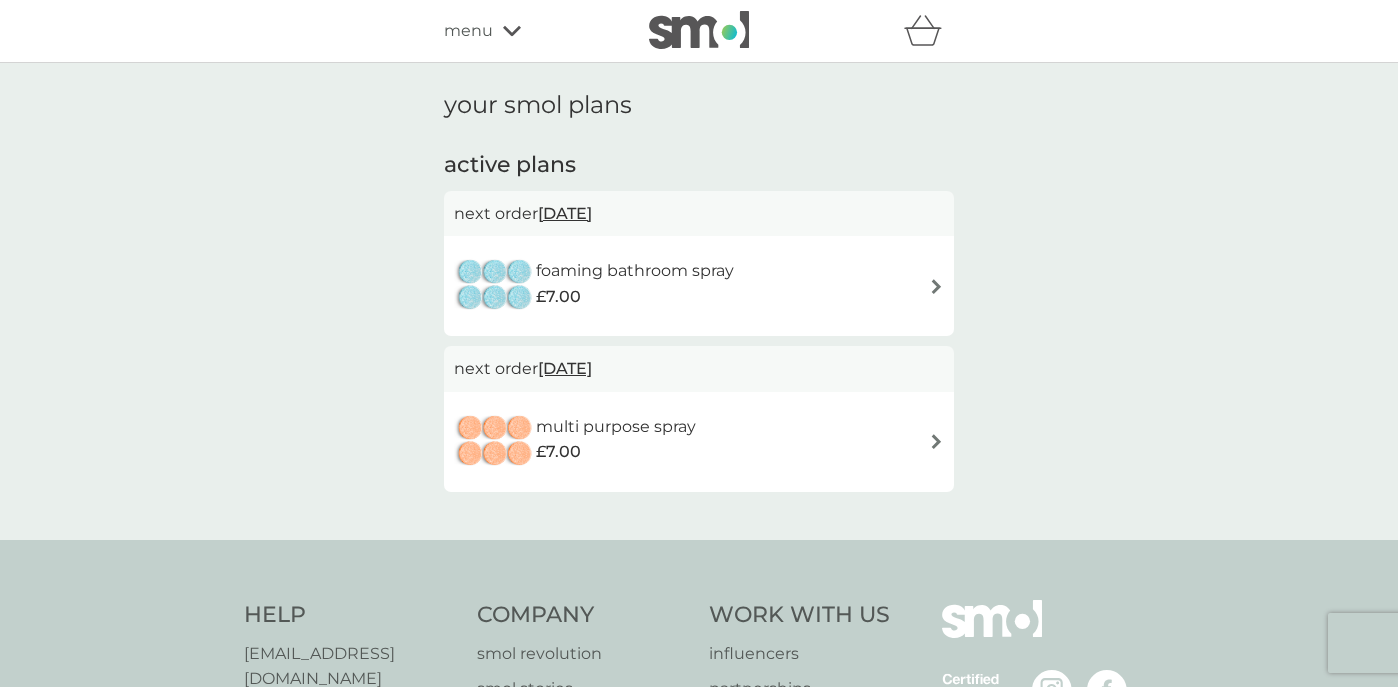 click on "[DATE]" at bounding box center (565, 213) 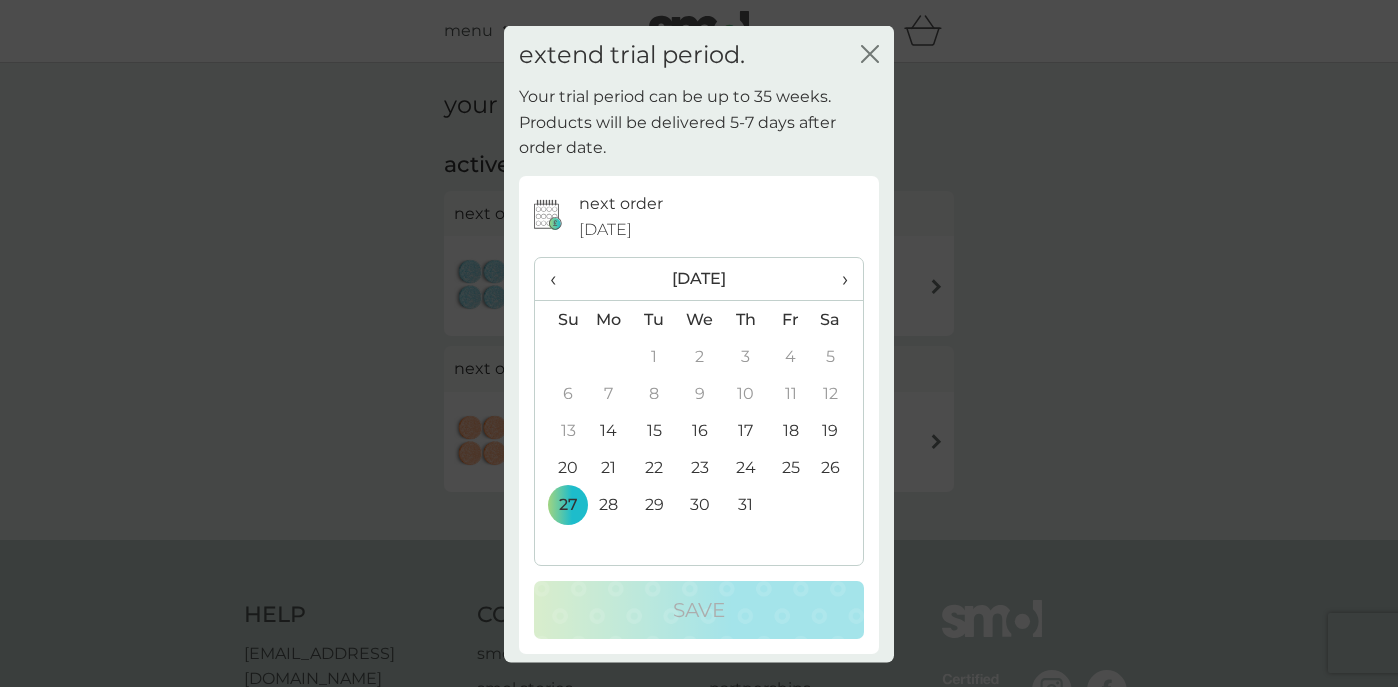 click on "›" at bounding box center [838, 279] 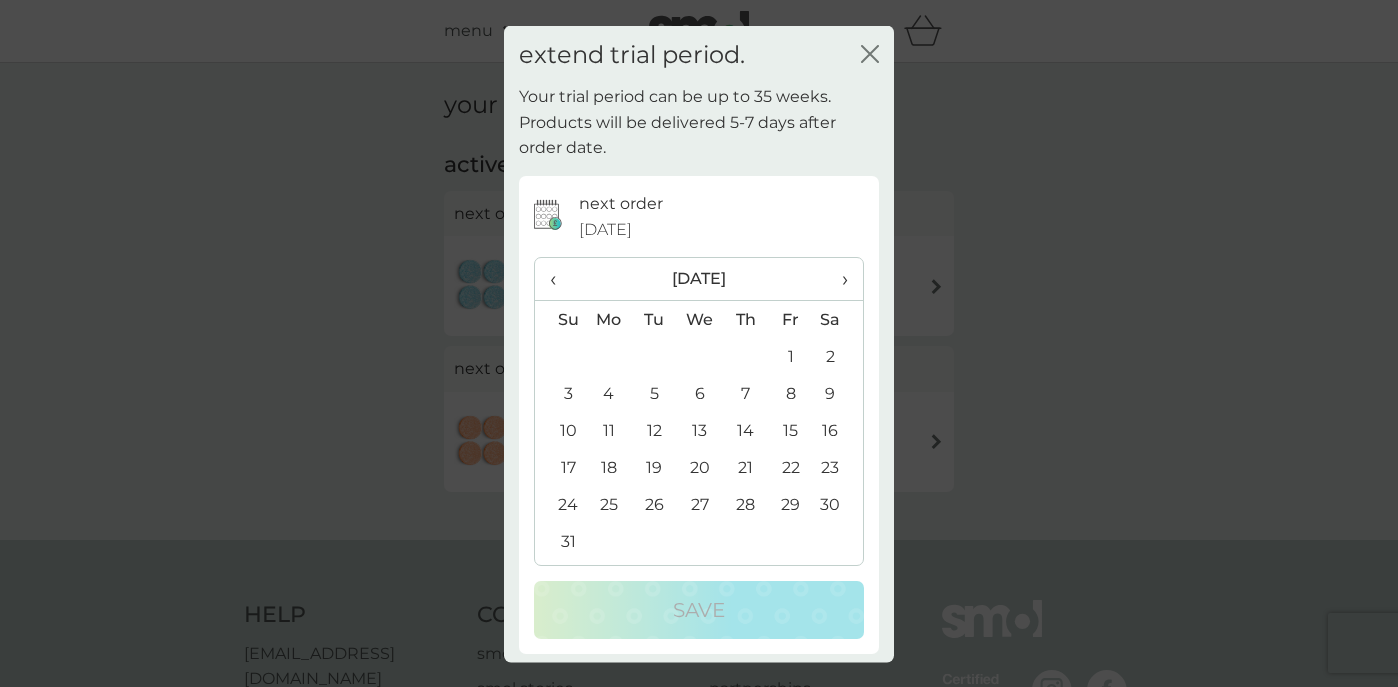 click on "10" at bounding box center [560, 430] 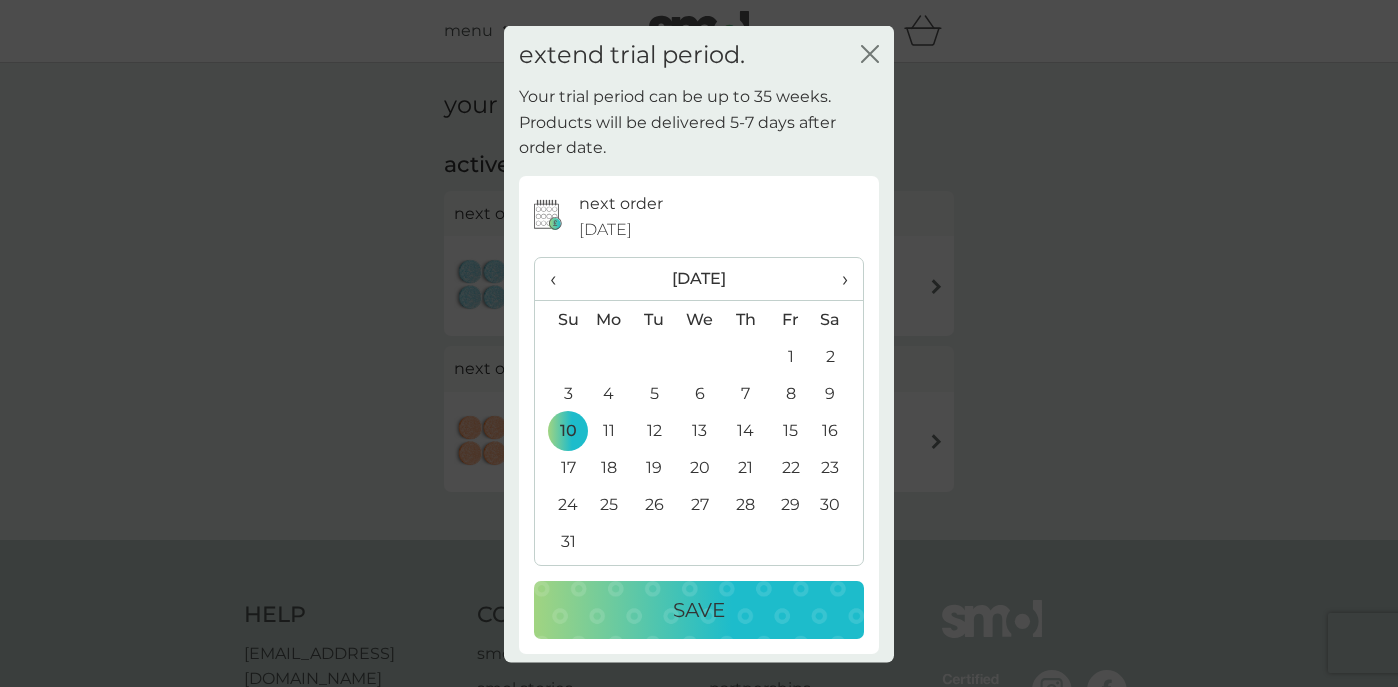 click on "Save" at bounding box center [699, 610] 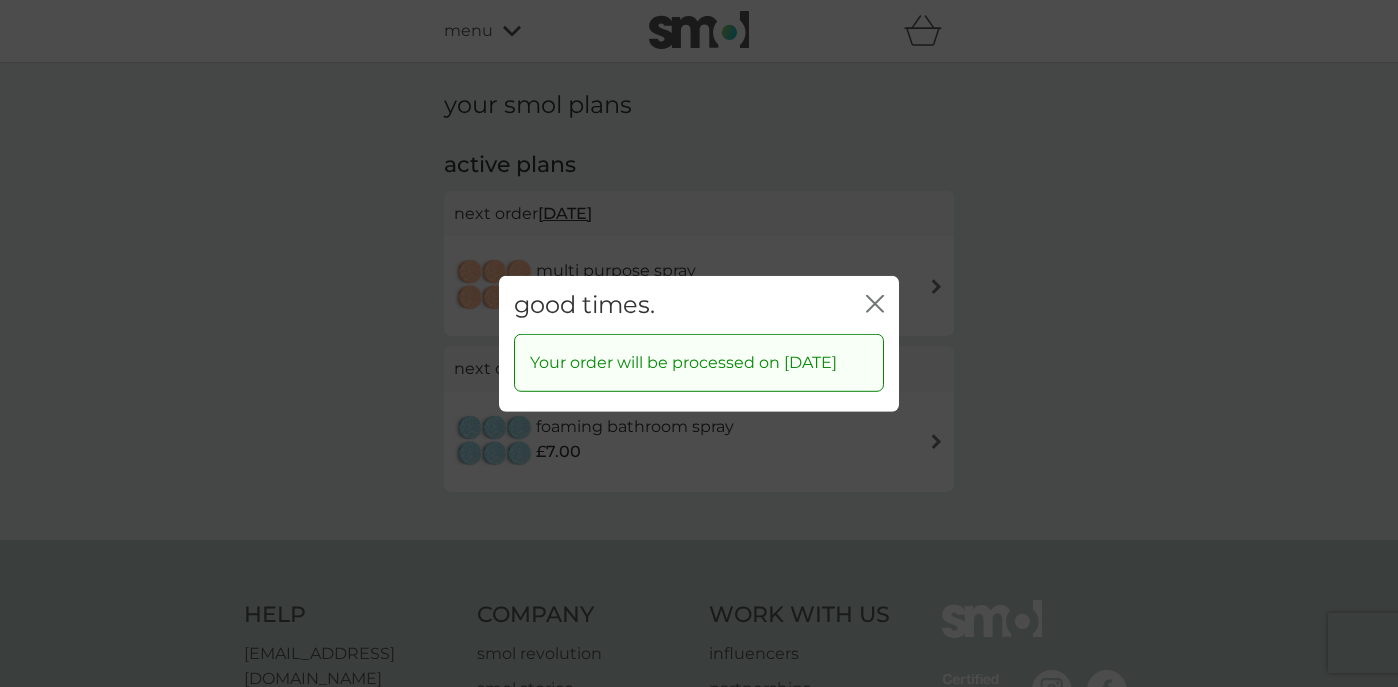 click on "close" 